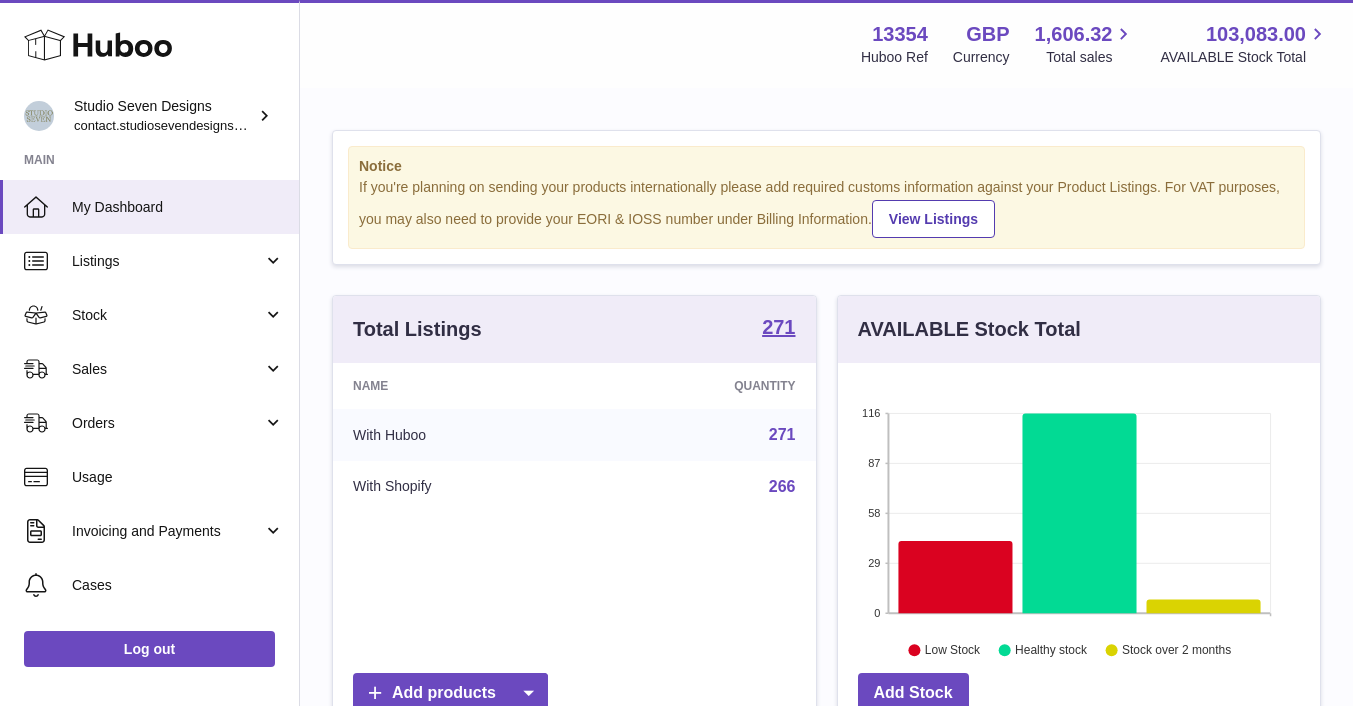 scroll, scrollTop: 0, scrollLeft: 0, axis: both 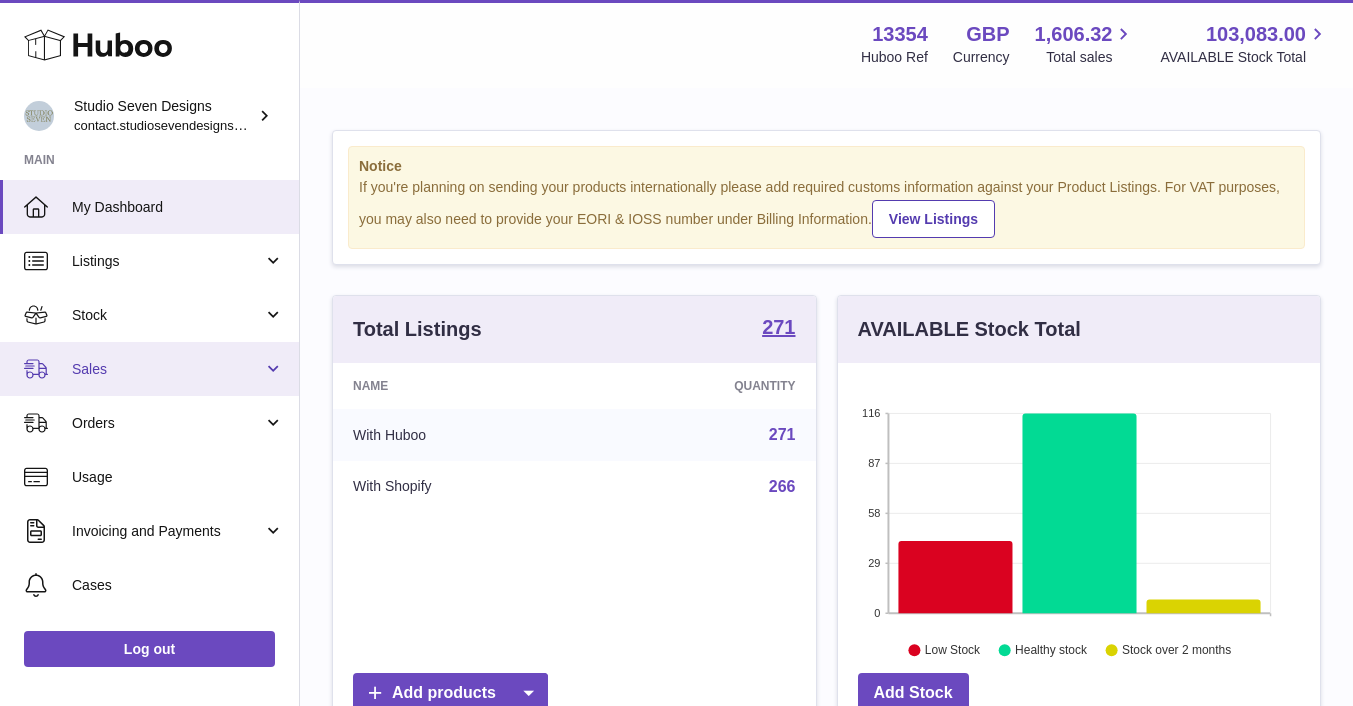click on "Sales" at bounding box center [167, 369] 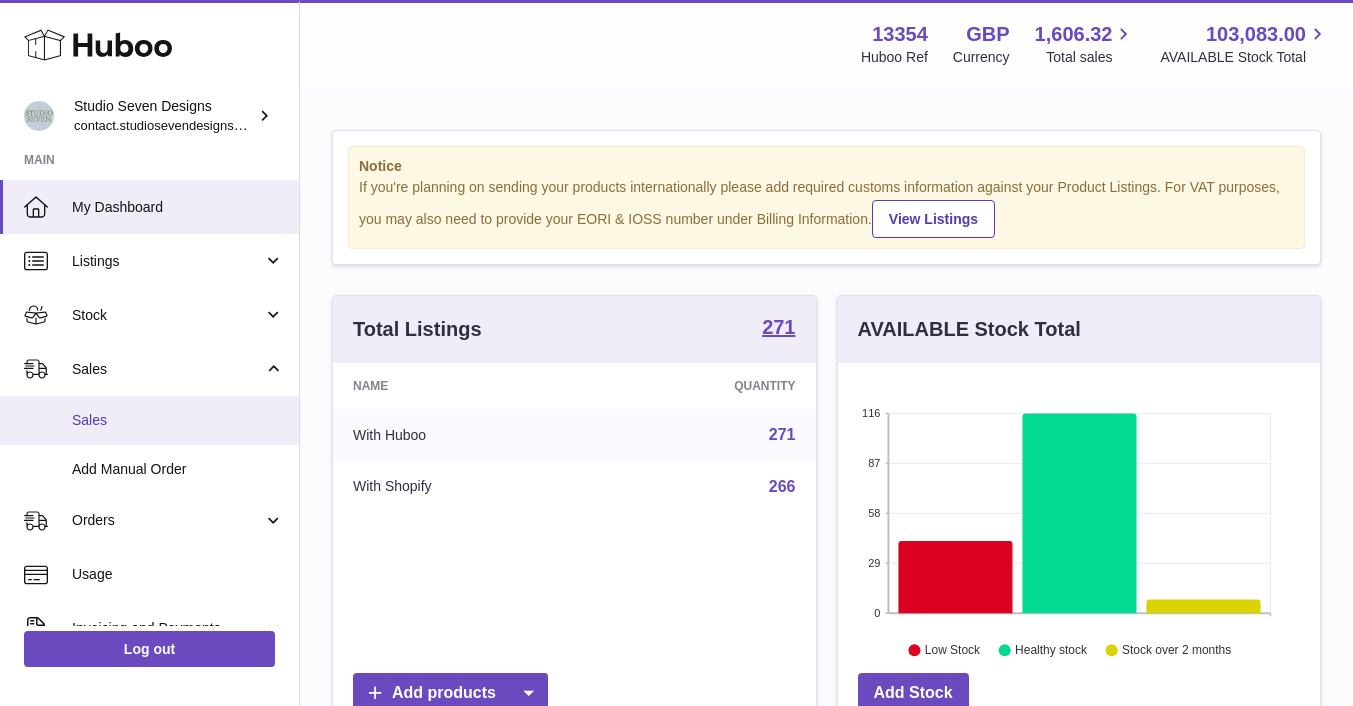 click on "Sales" at bounding box center (178, 420) 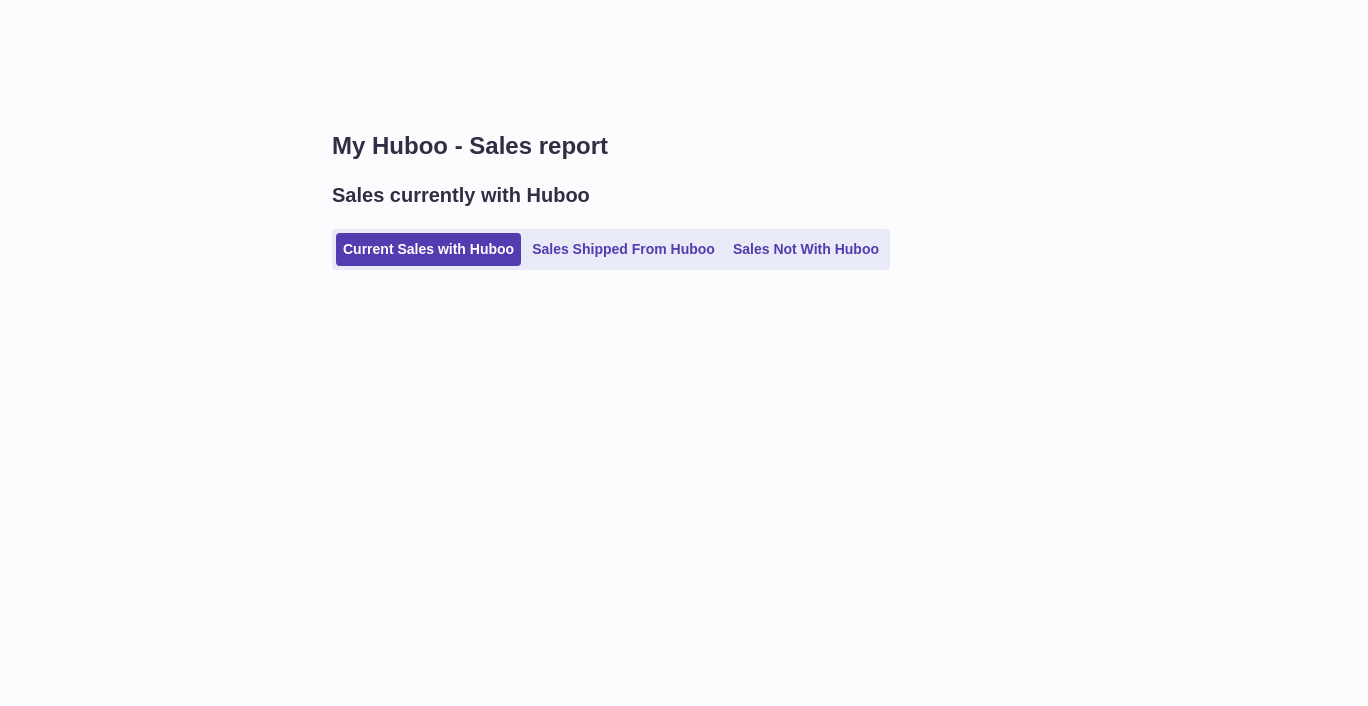 scroll, scrollTop: 0, scrollLeft: 0, axis: both 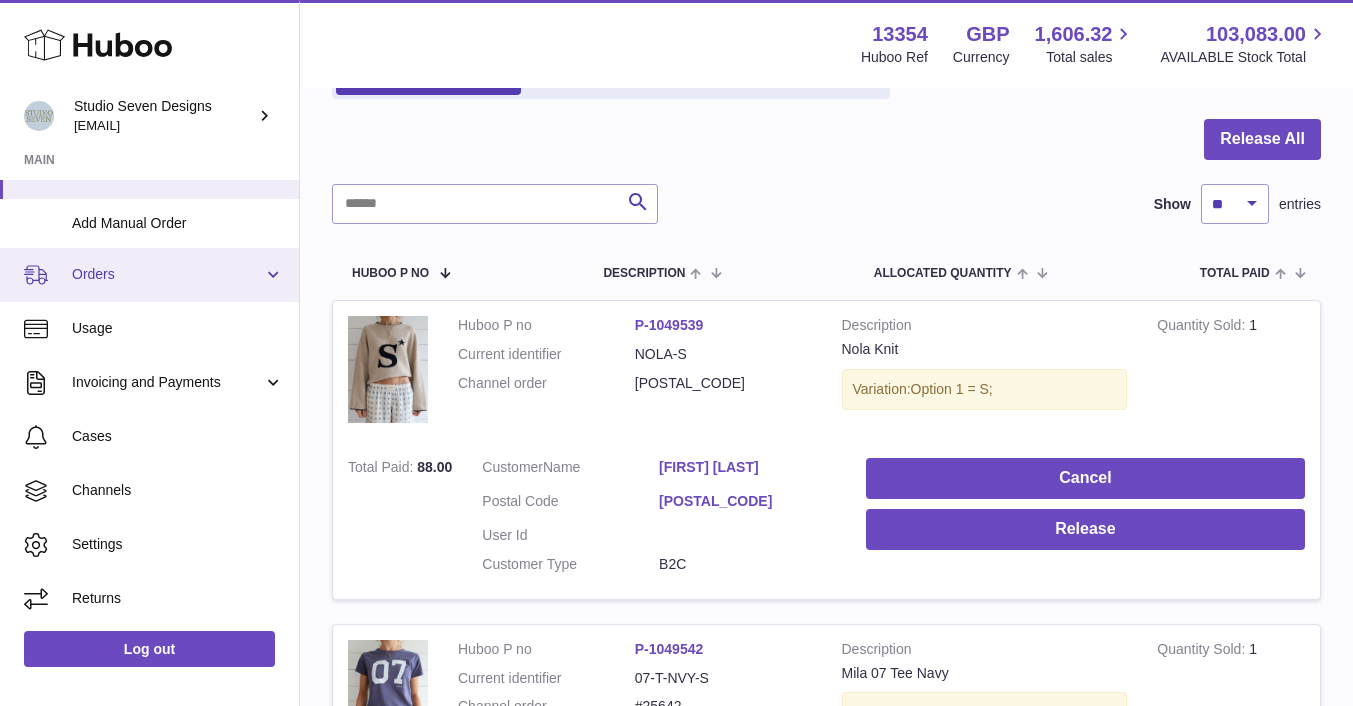 click on "Orders" at bounding box center [167, 274] 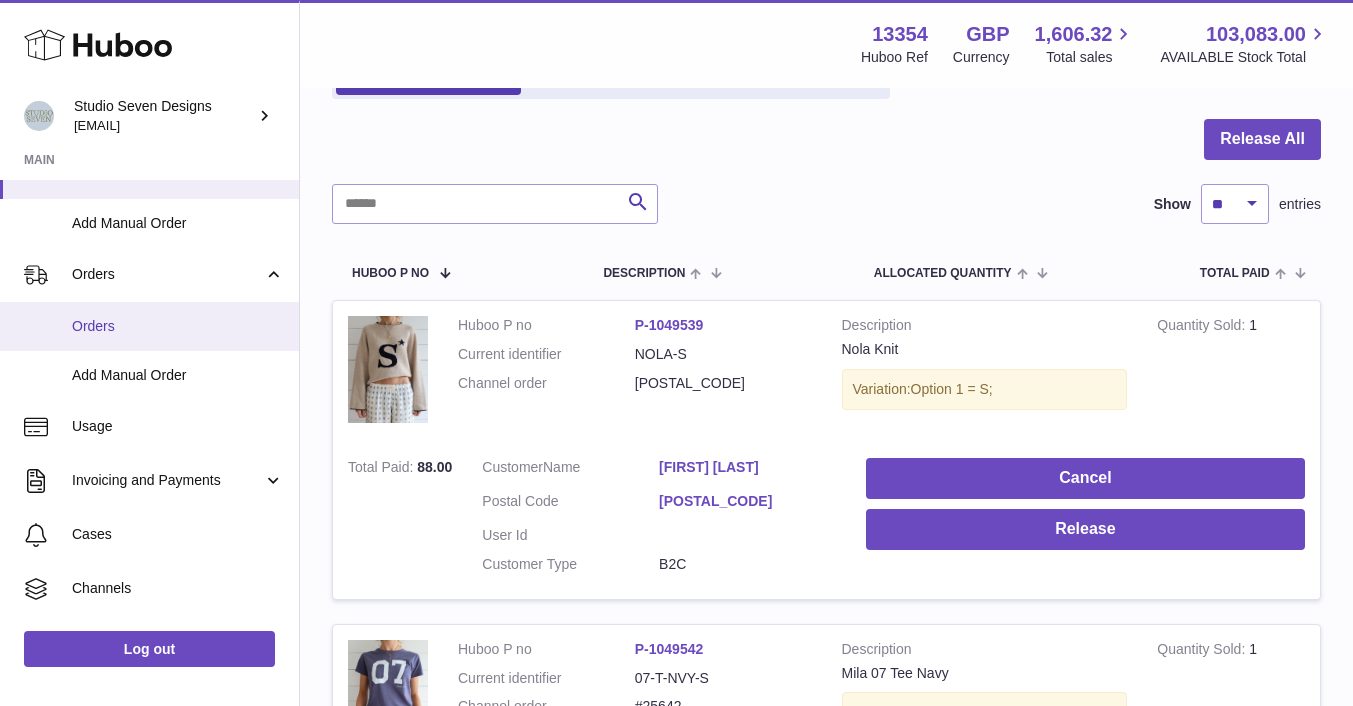 click on "Orders" at bounding box center [178, 326] 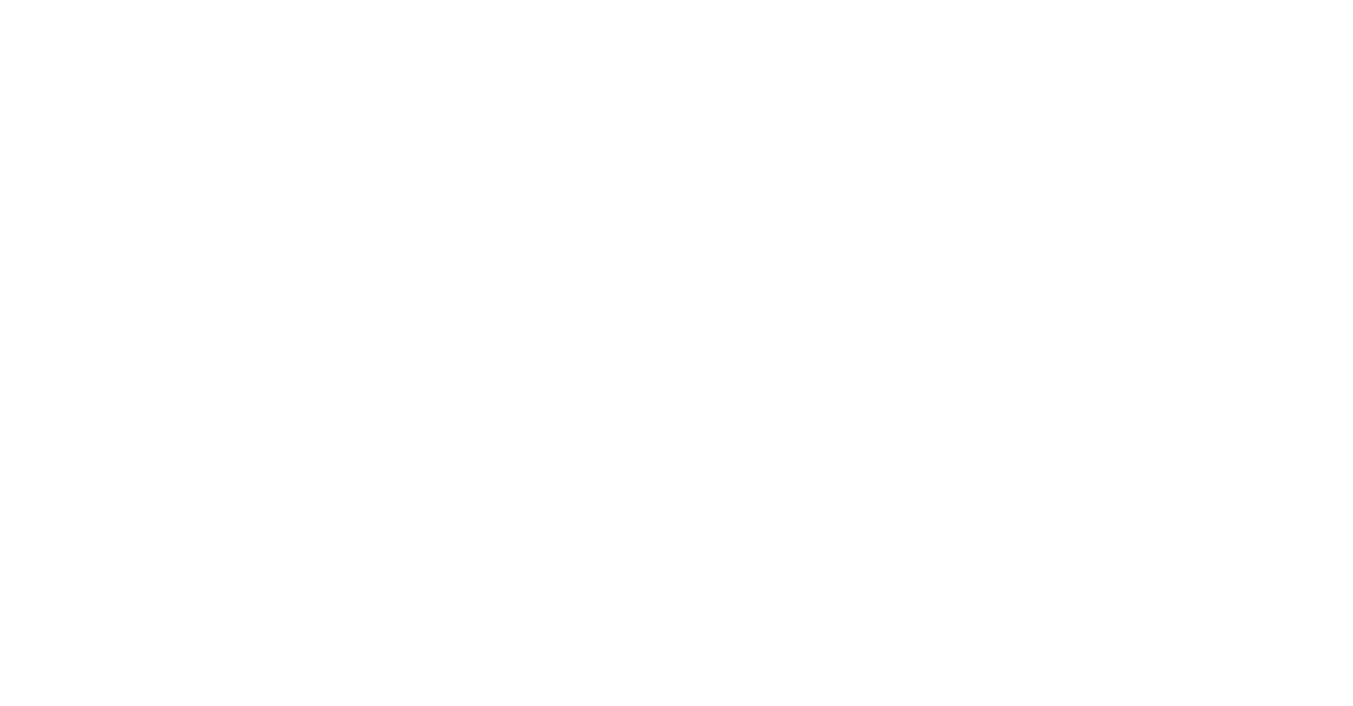 scroll, scrollTop: 0, scrollLeft: 0, axis: both 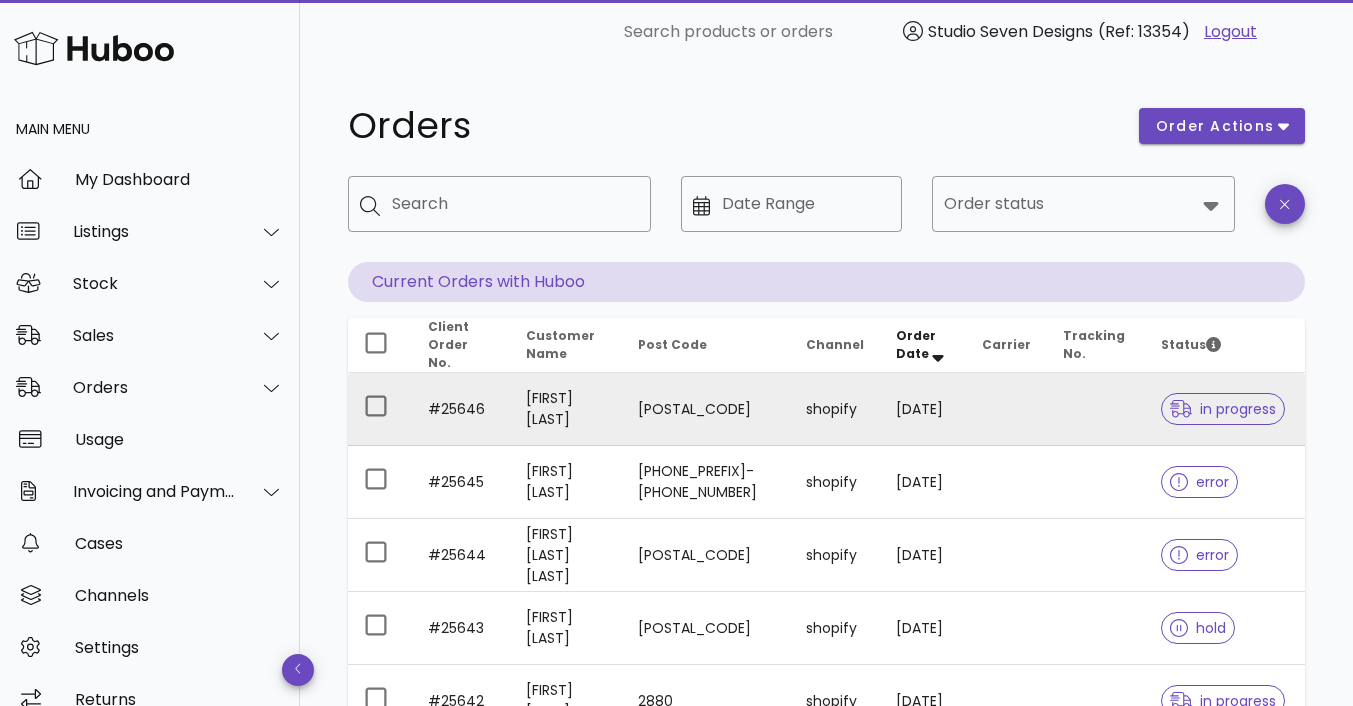 click on "in progress" at bounding box center [1223, 409] 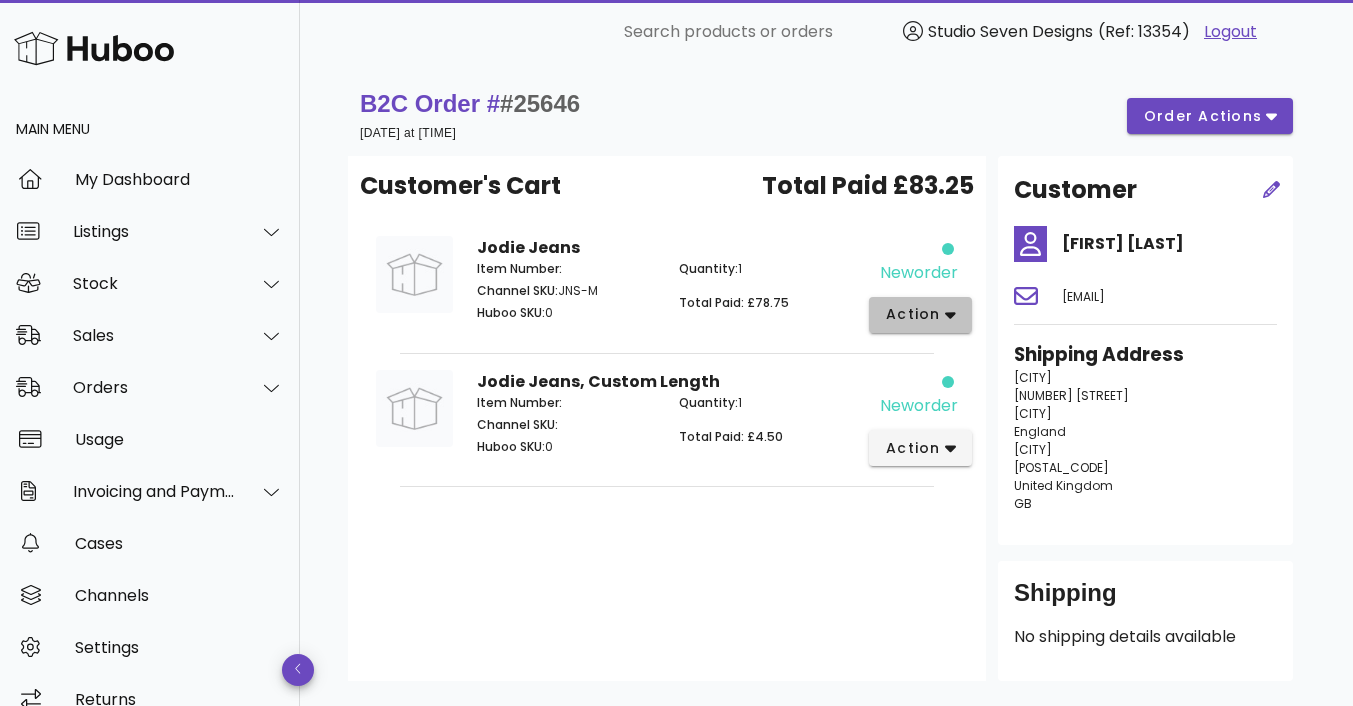click 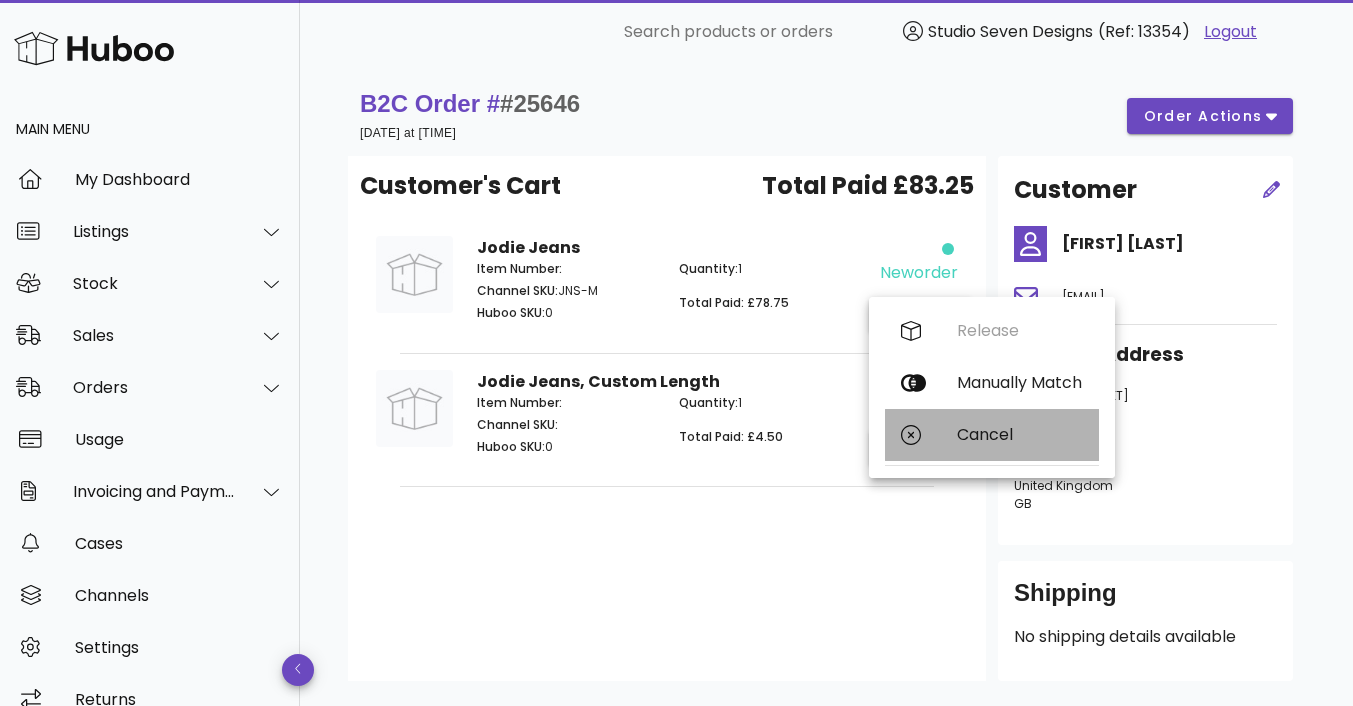 click on "Cancel" at bounding box center [992, 435] 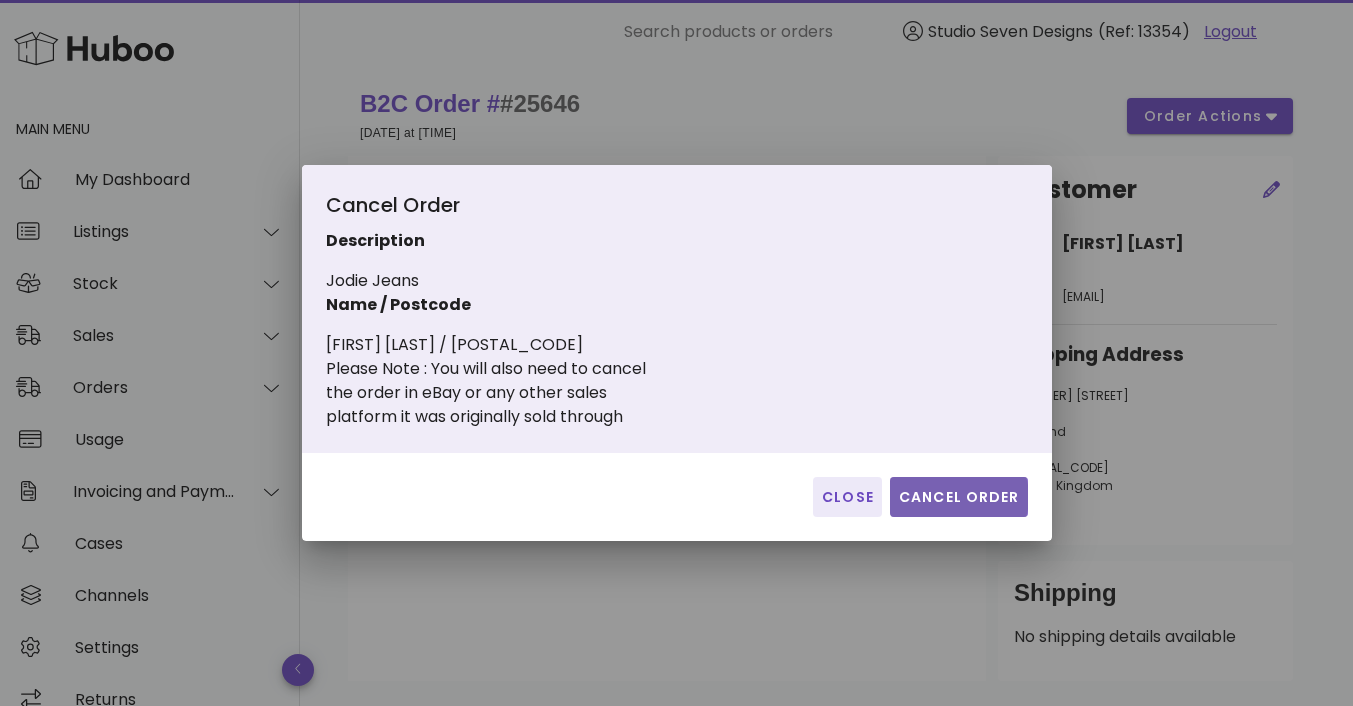 click on "Cancel Order" at bounding box center (959, 497) 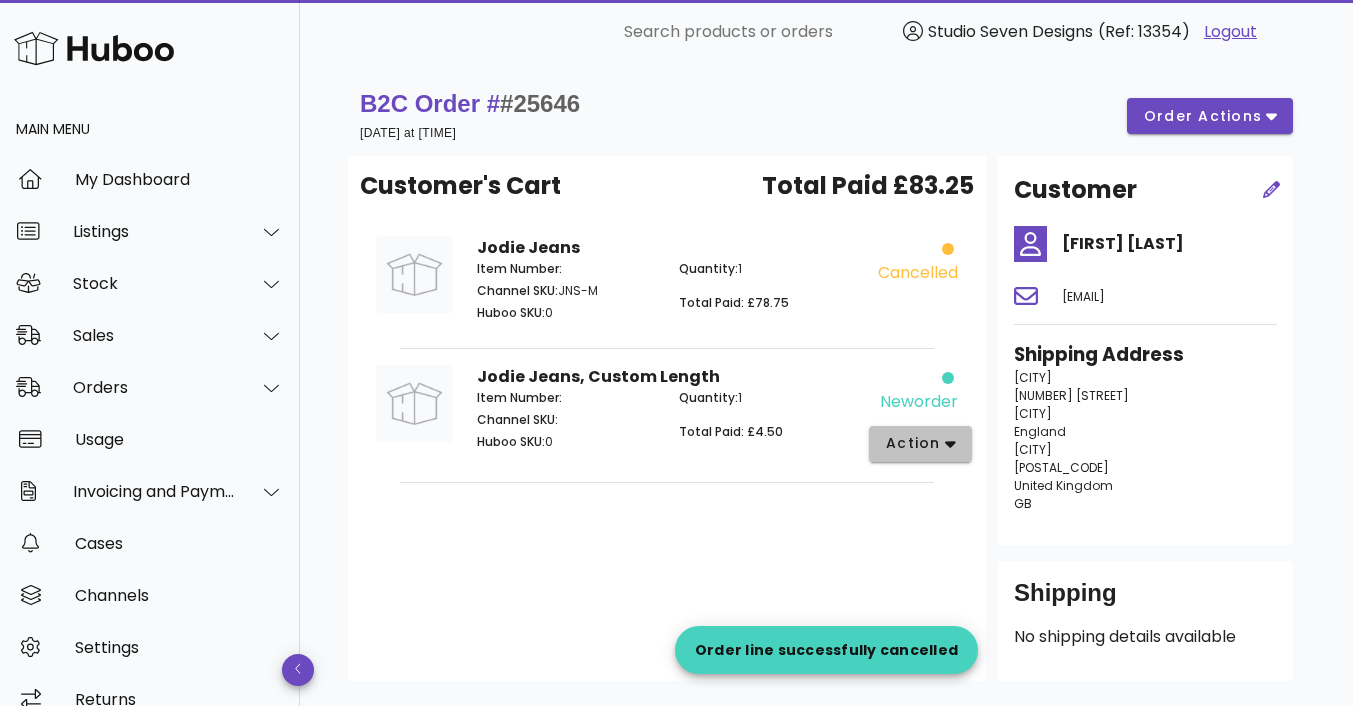 click on "action" at bounding box center [920, 443] 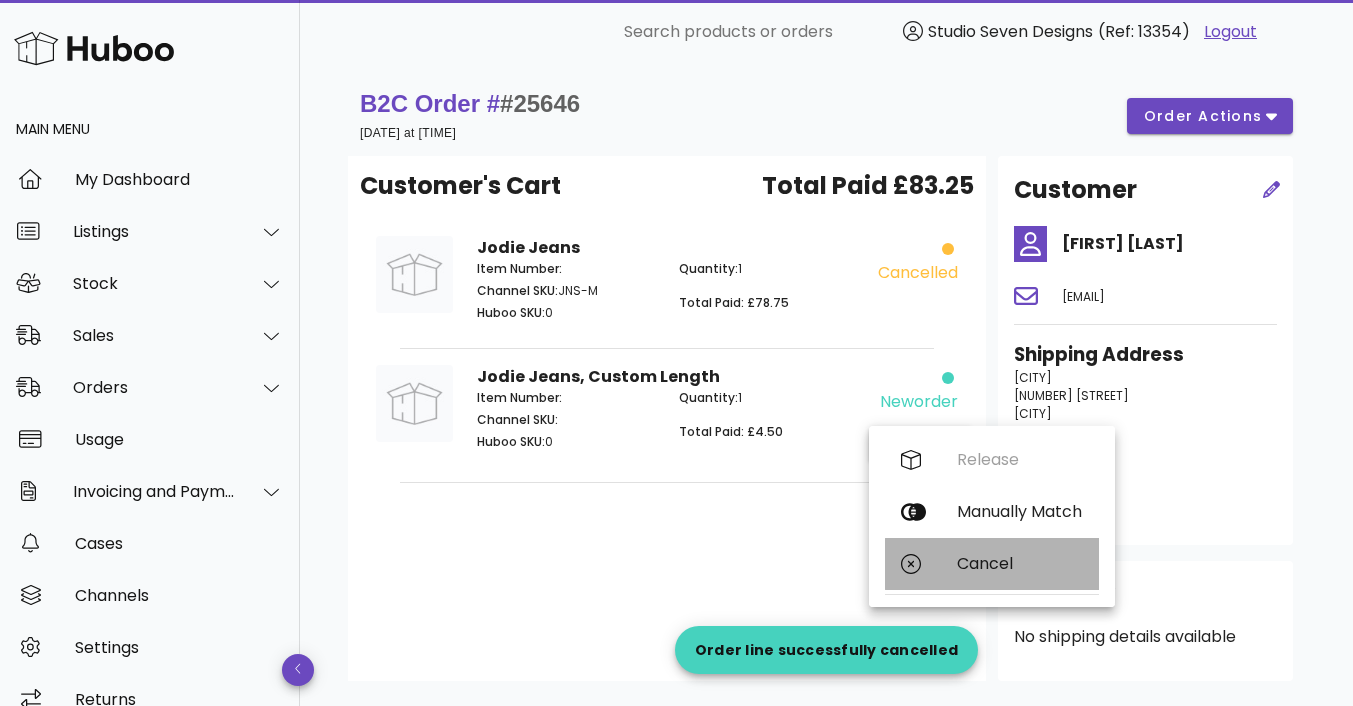 click on "Cancel" at bounding box center (1020, 563) 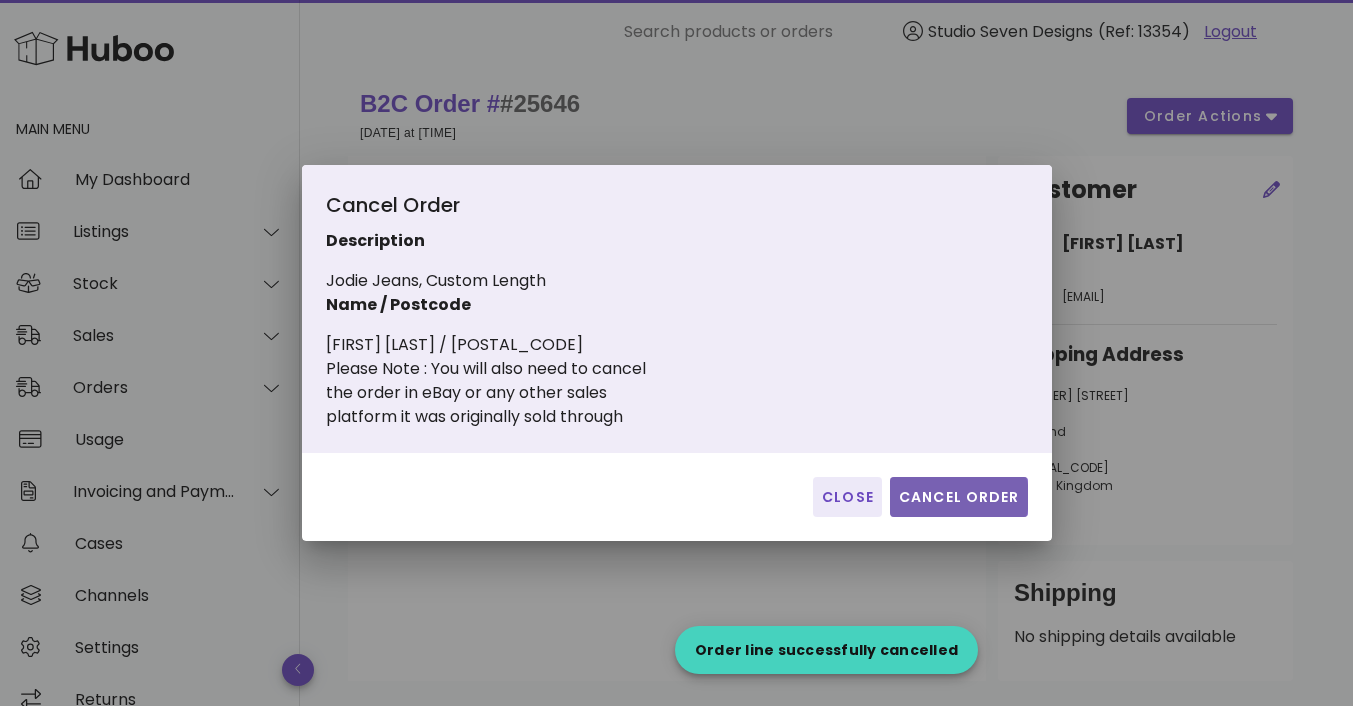 click on "Cancel Order" at bounding box center (959, 497) 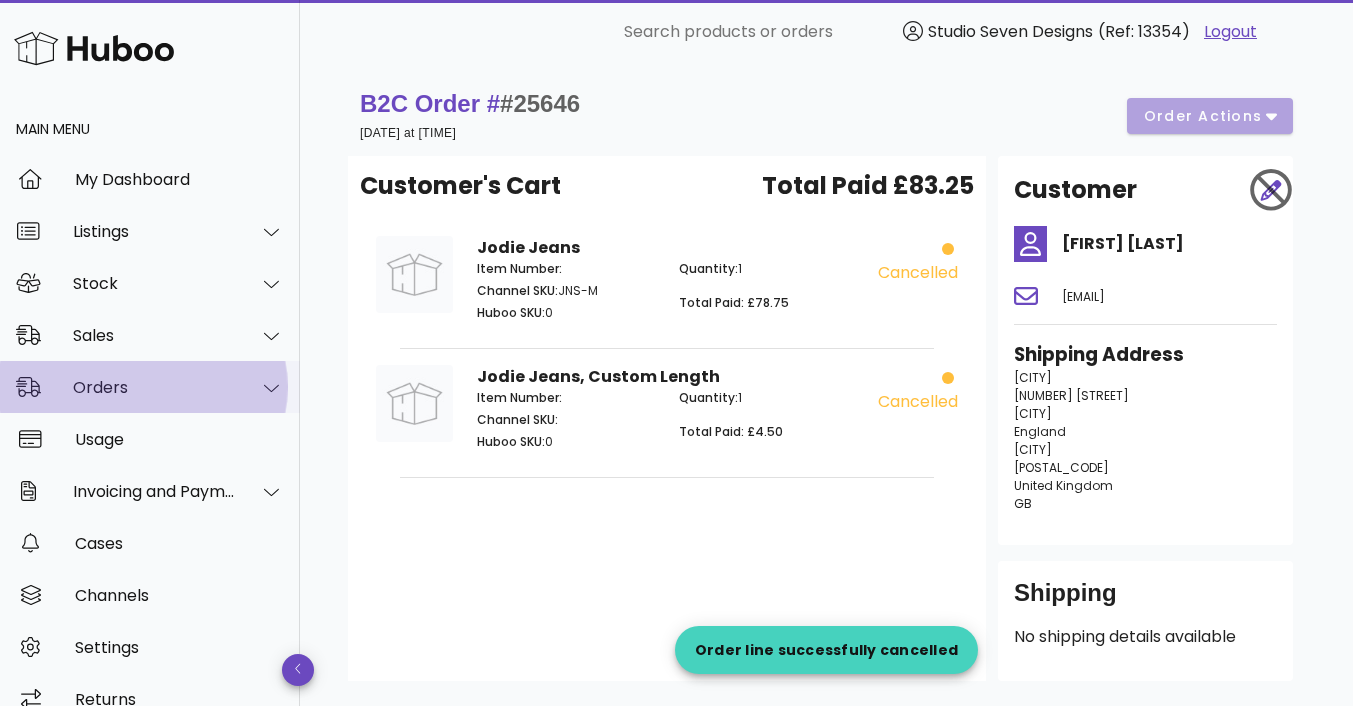 click on "Orders" at bounding box center [154, 387] 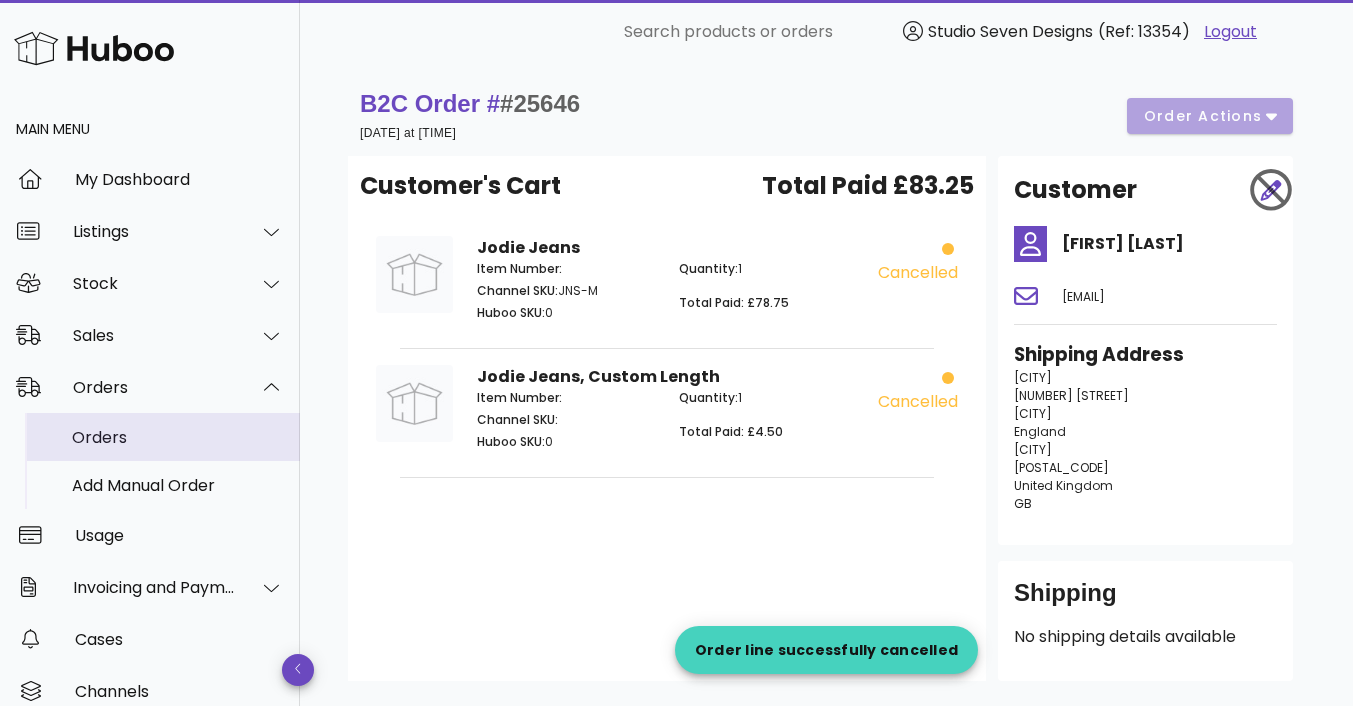 click on "Orders" at bounding box center [178, 437] 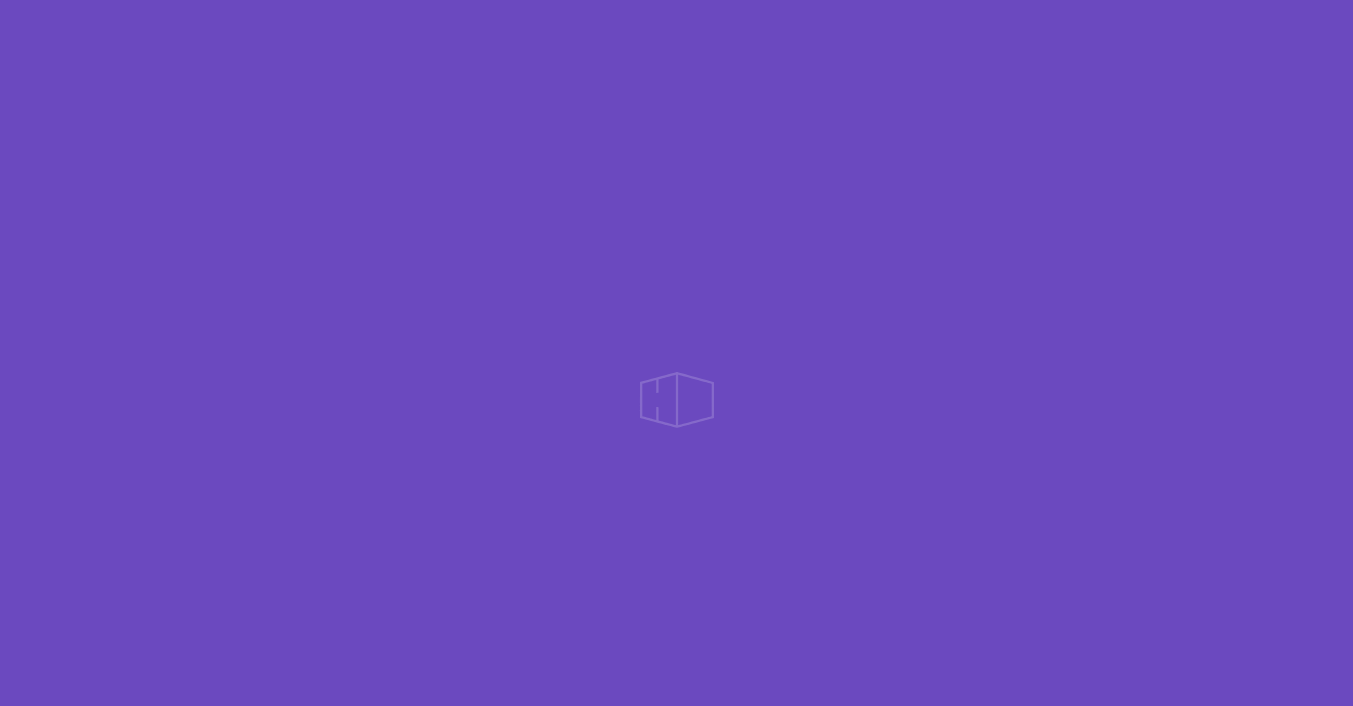scroll, scrollTop: 0, scrollLeft: 0, axis: both 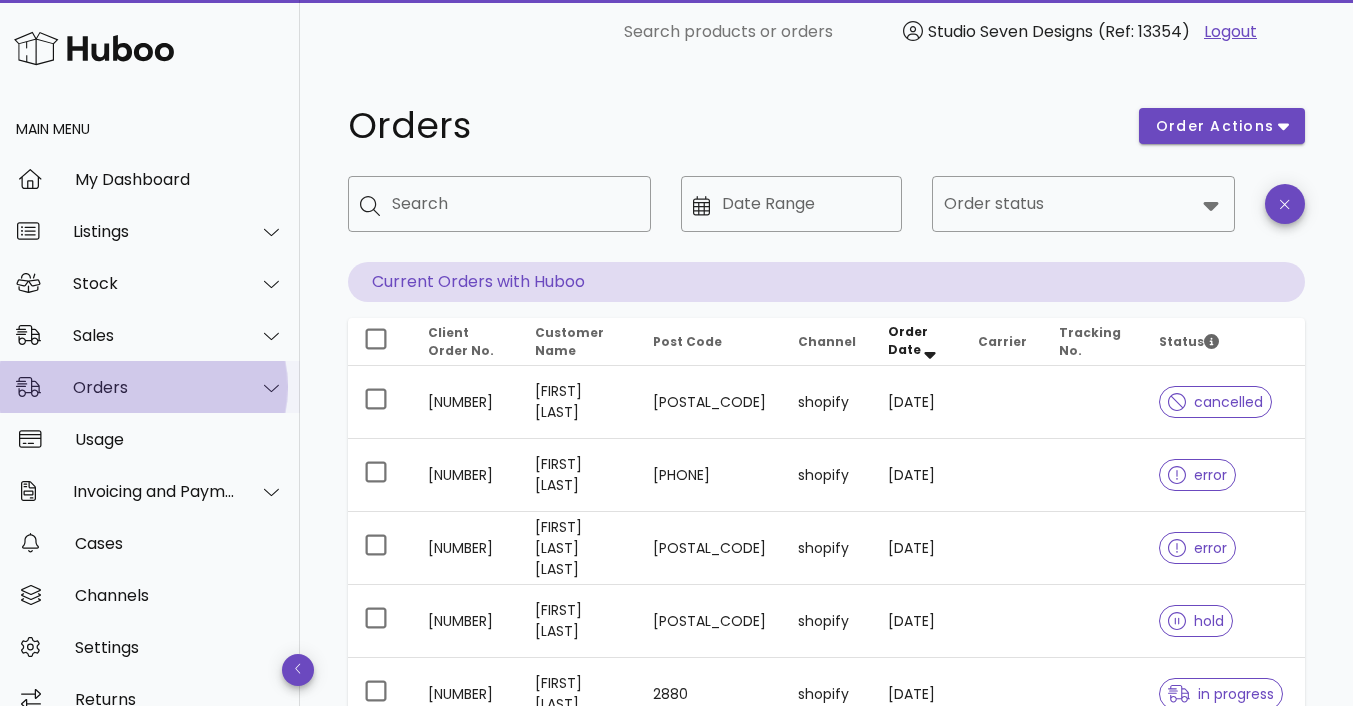 click on "Orders" at bounding box center (154, 387) 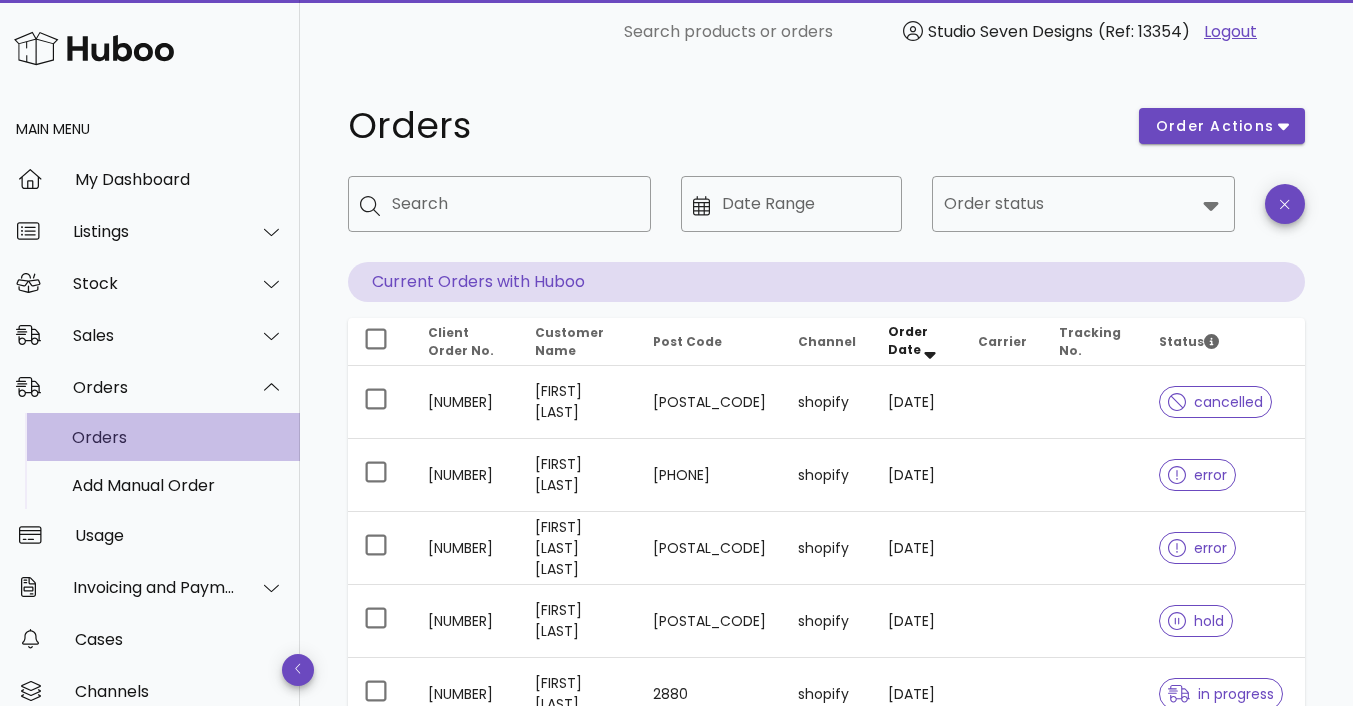 click on "Orders" at bounding box center (178, 437) 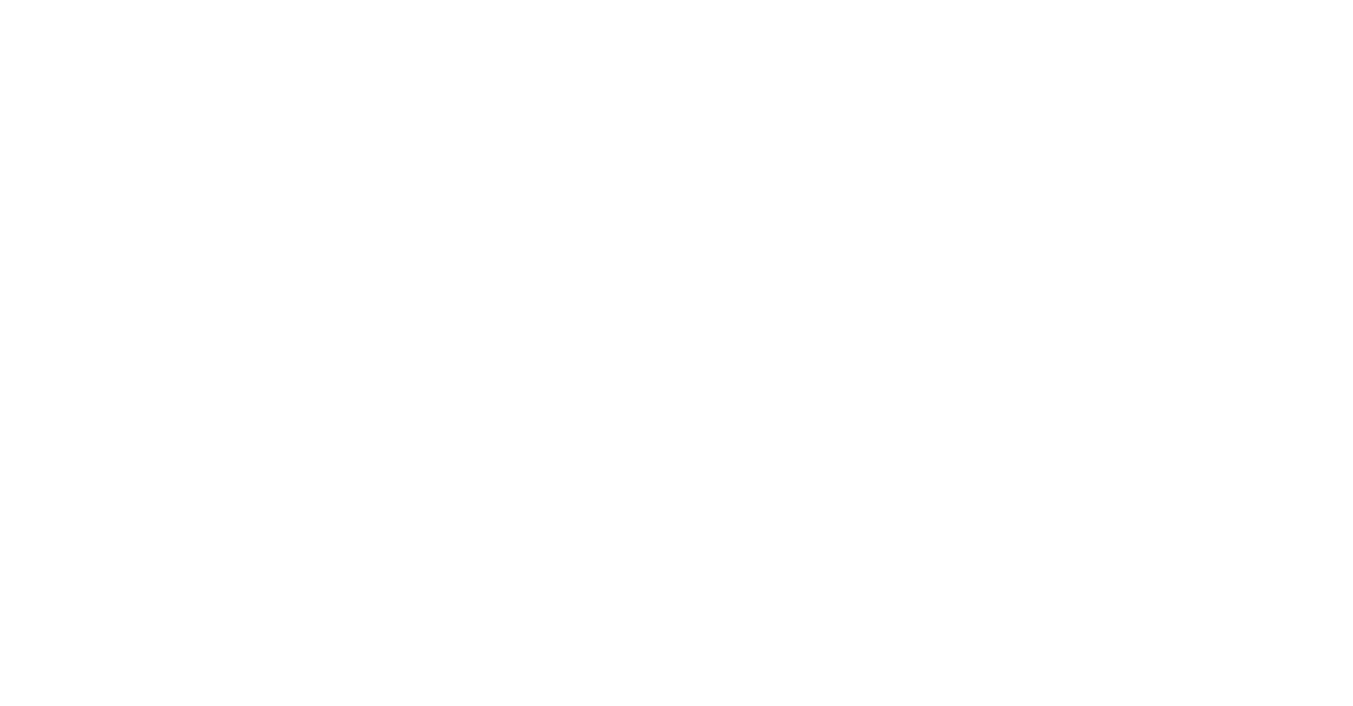 scroll, scrollTop: 0, scrollLeft: 0, axis: both 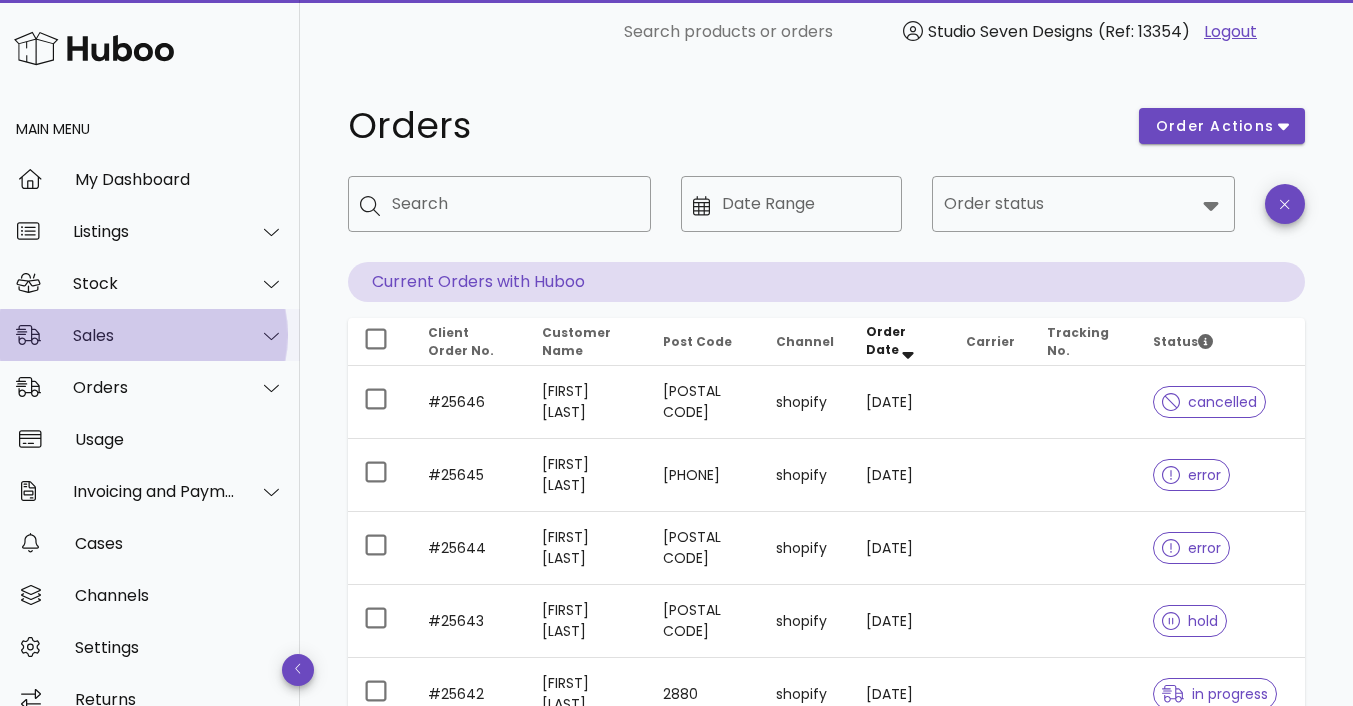 click on "Sales" at bounding box center (150, 335) 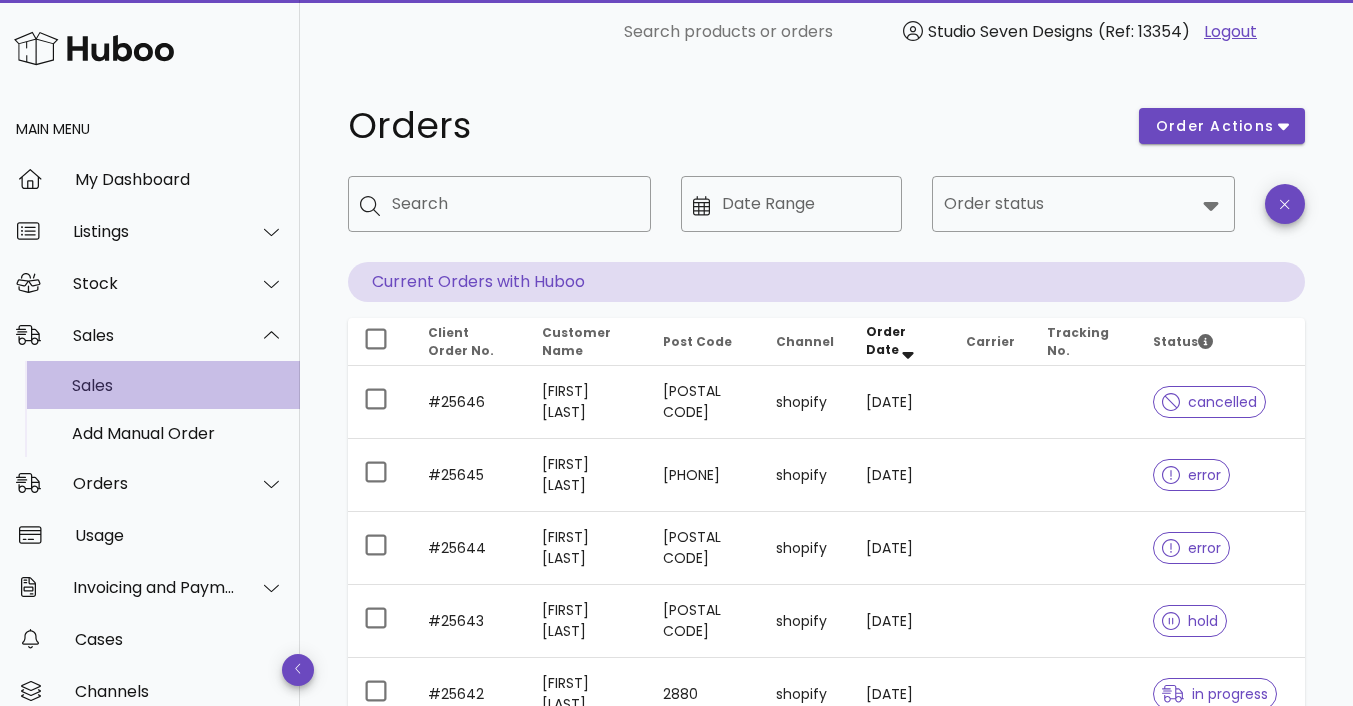 click on "Sales" at bounding box center [178, 385] 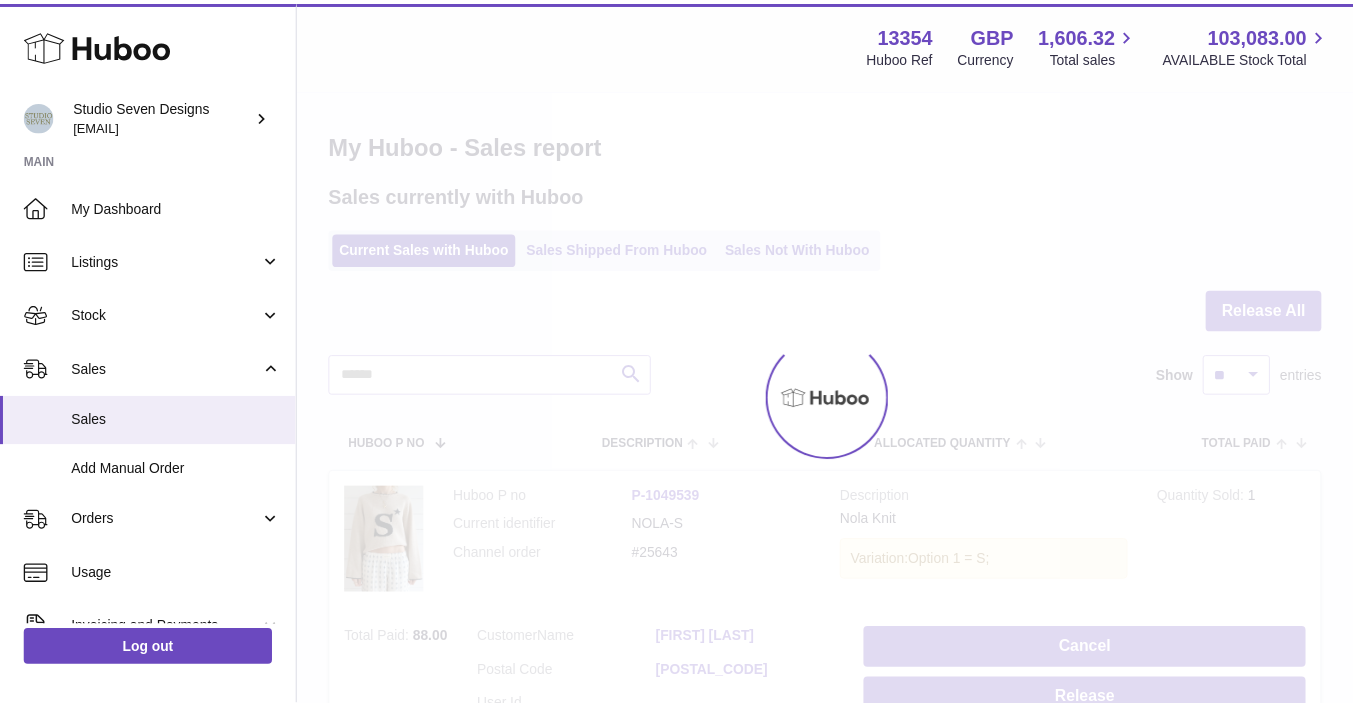 scroll, scrollTop: 0, scrollLeft: 0, axis: both 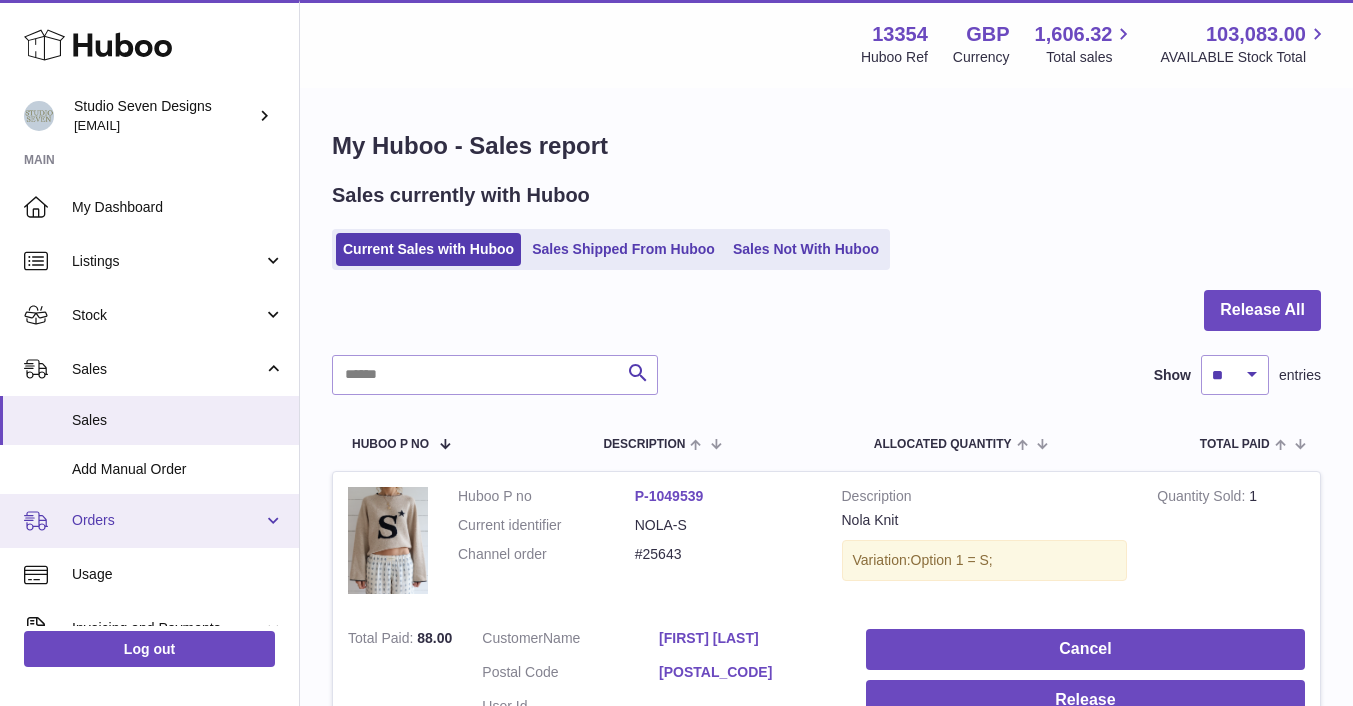 click on "Orders" at bounding box center (167, 520) 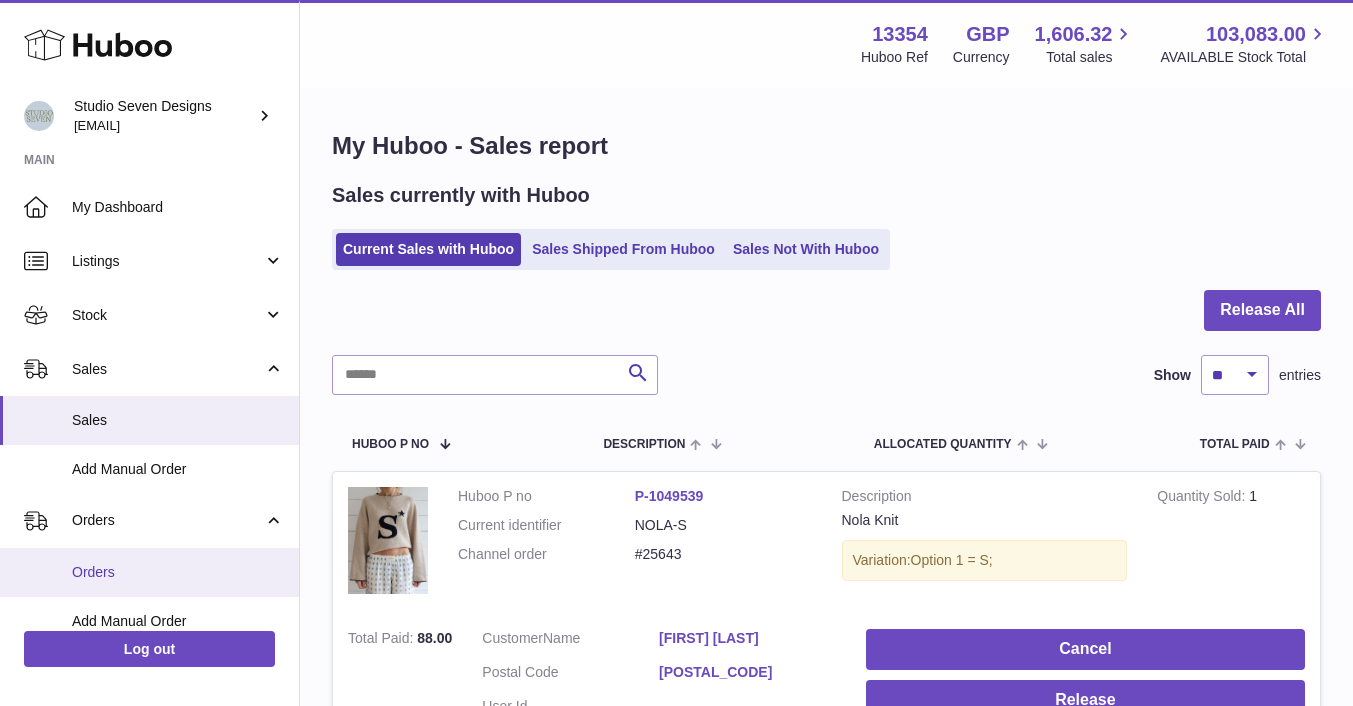 click on "Orders" at bounding box center (178, 572) 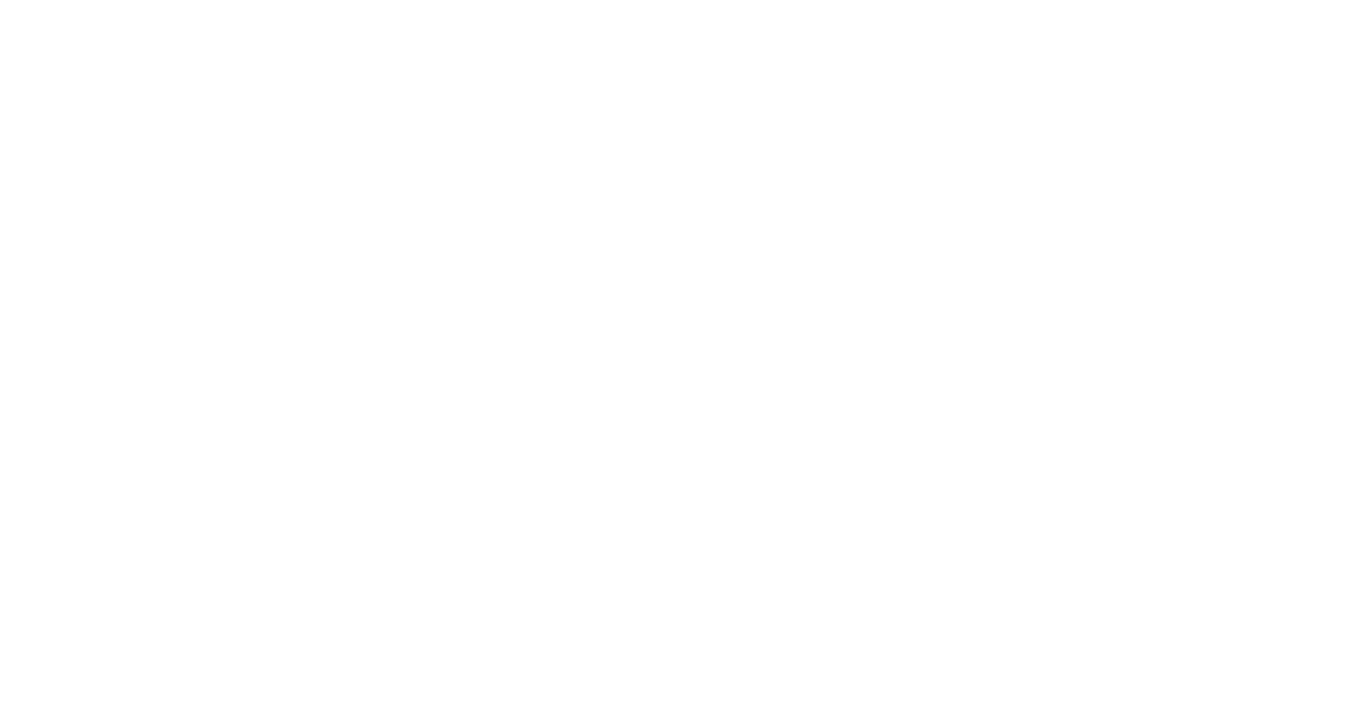 scroll, scrollTop: 0, scrollLeft: 0, axis: both 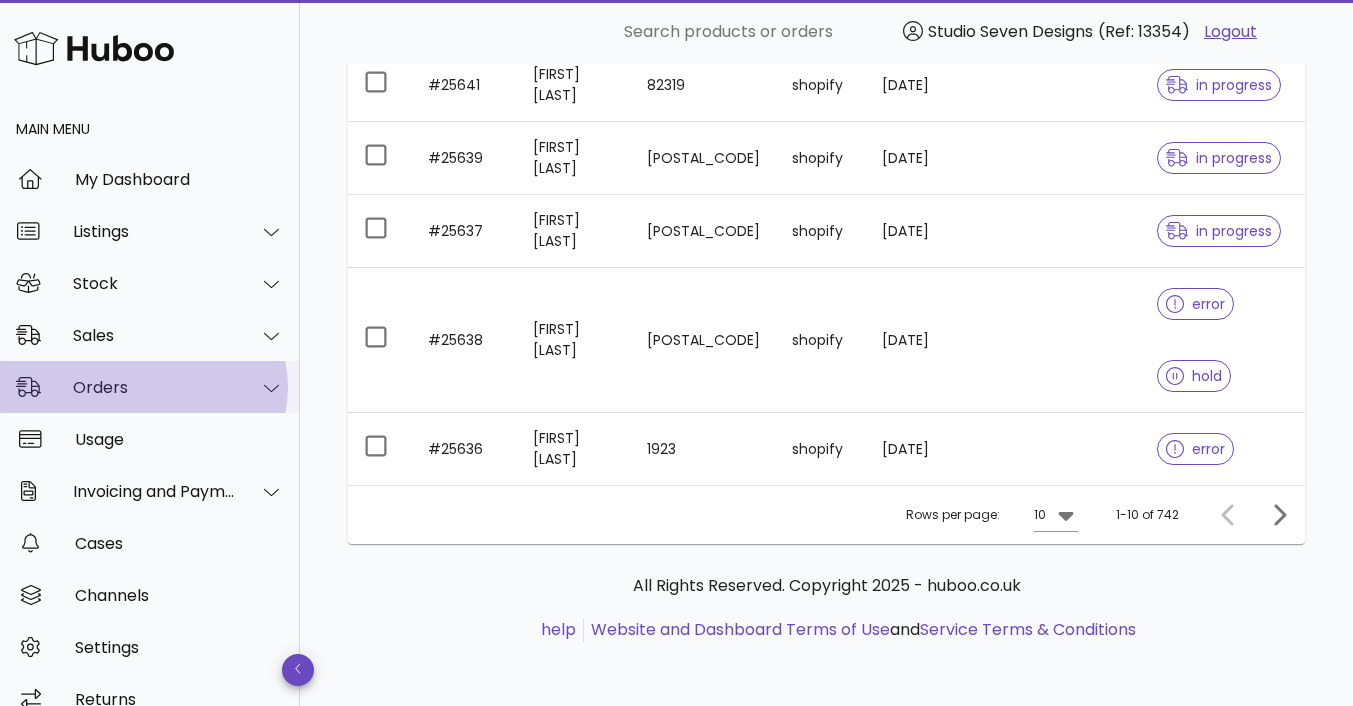 click on "Orders" at bounding box center [150, 387] 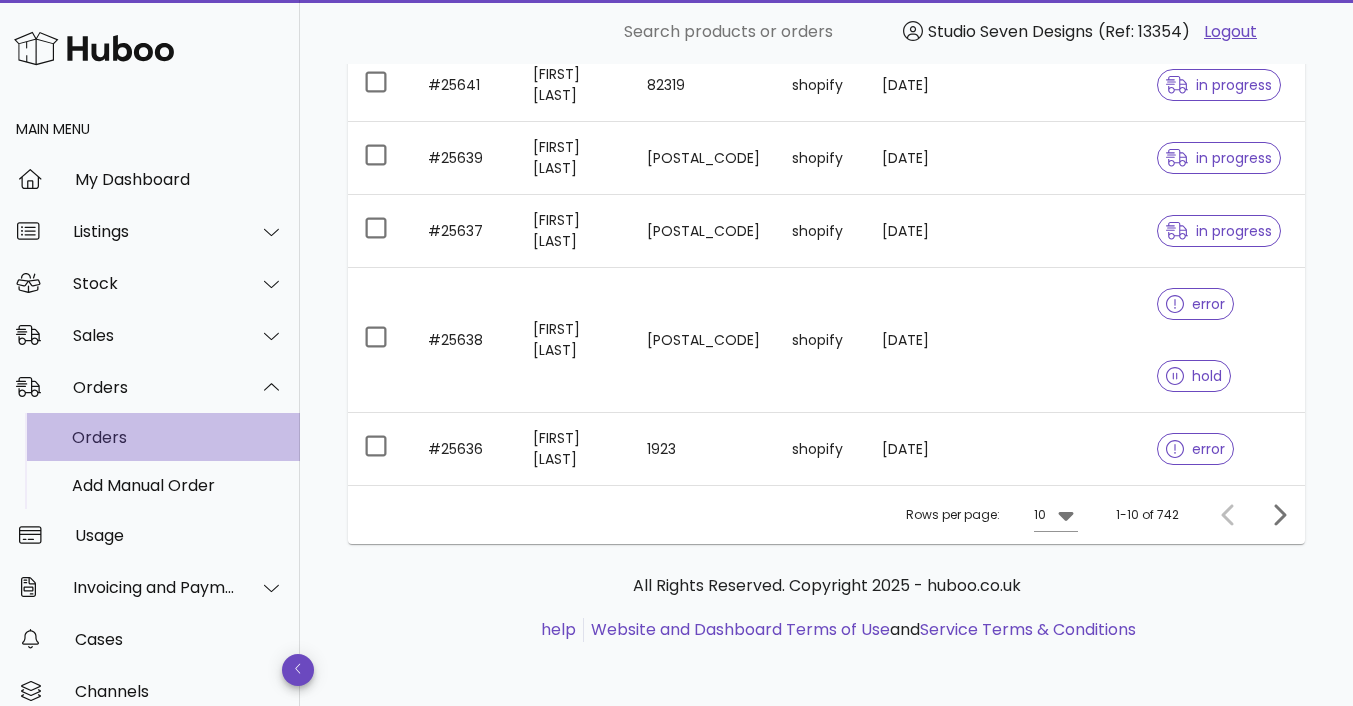 click on "Orders" at bounding box center [178, 437] 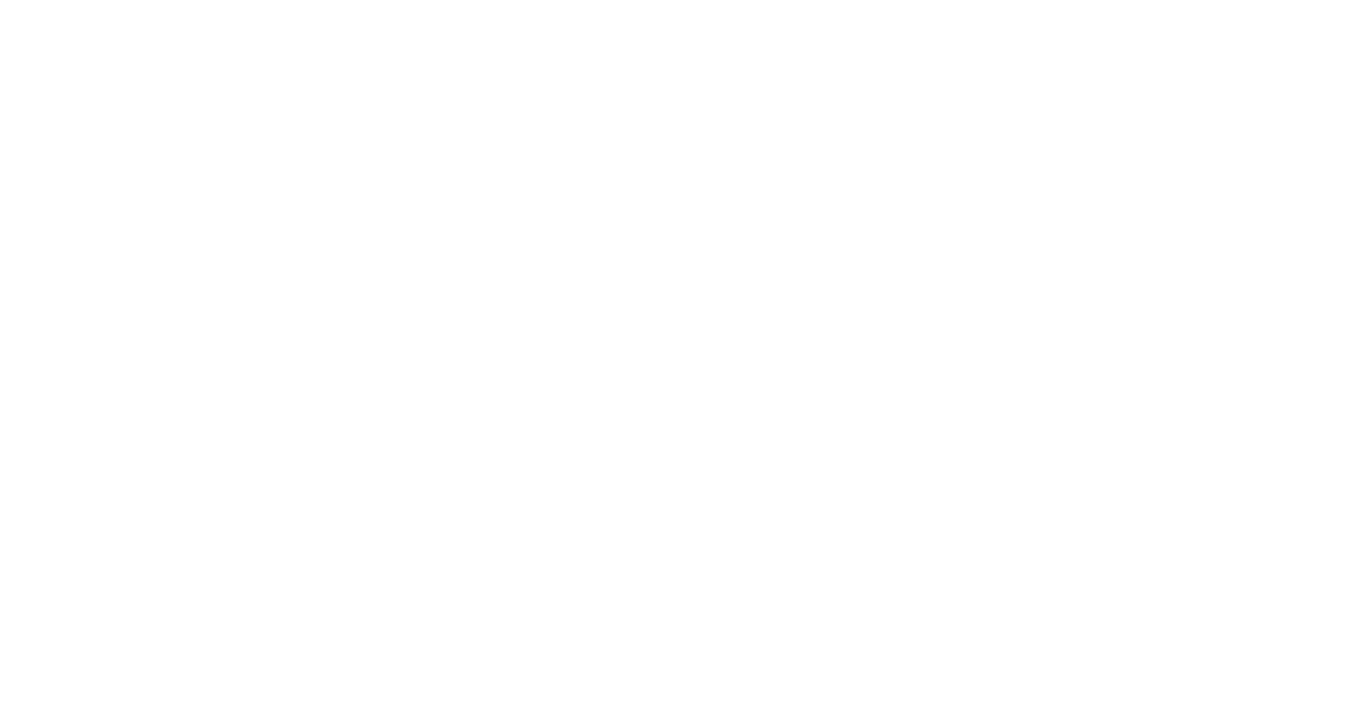 scroll, scrollTop: 0, scrollLeft: 0, axis: both 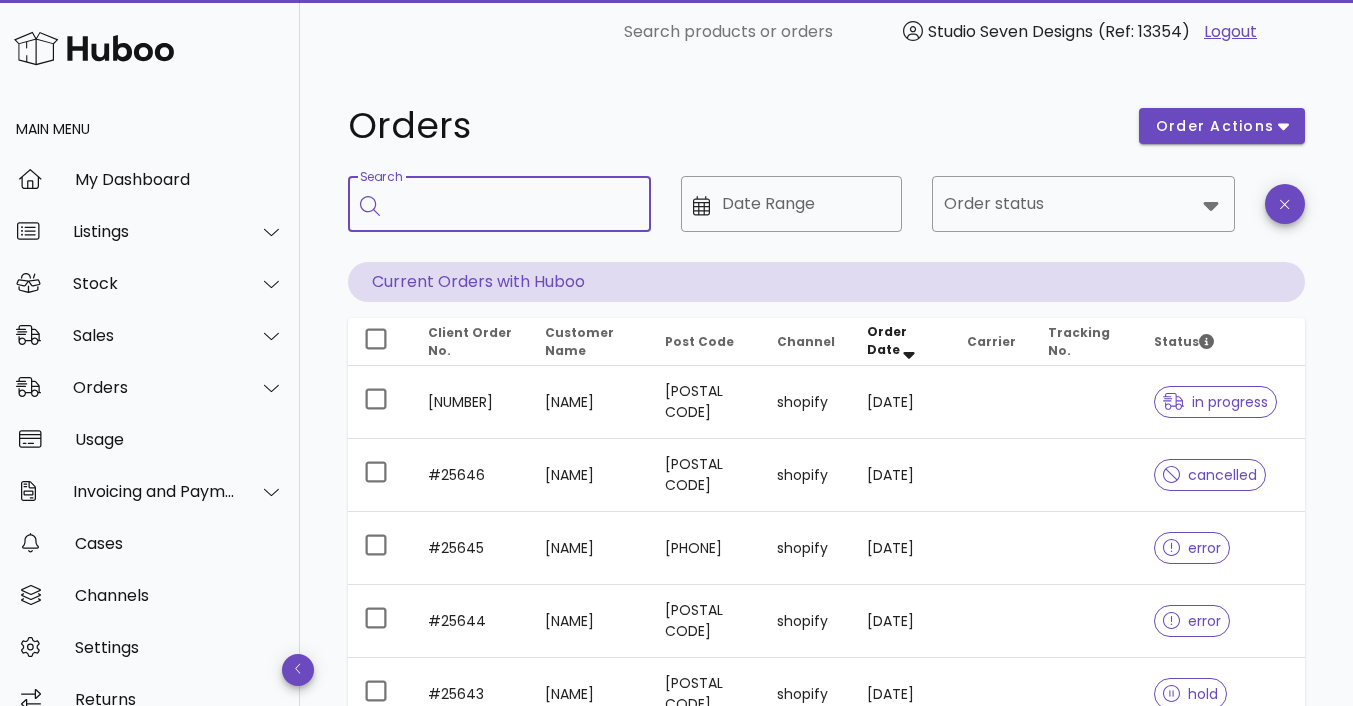 click on "Search" at bounding box center (513, 204) 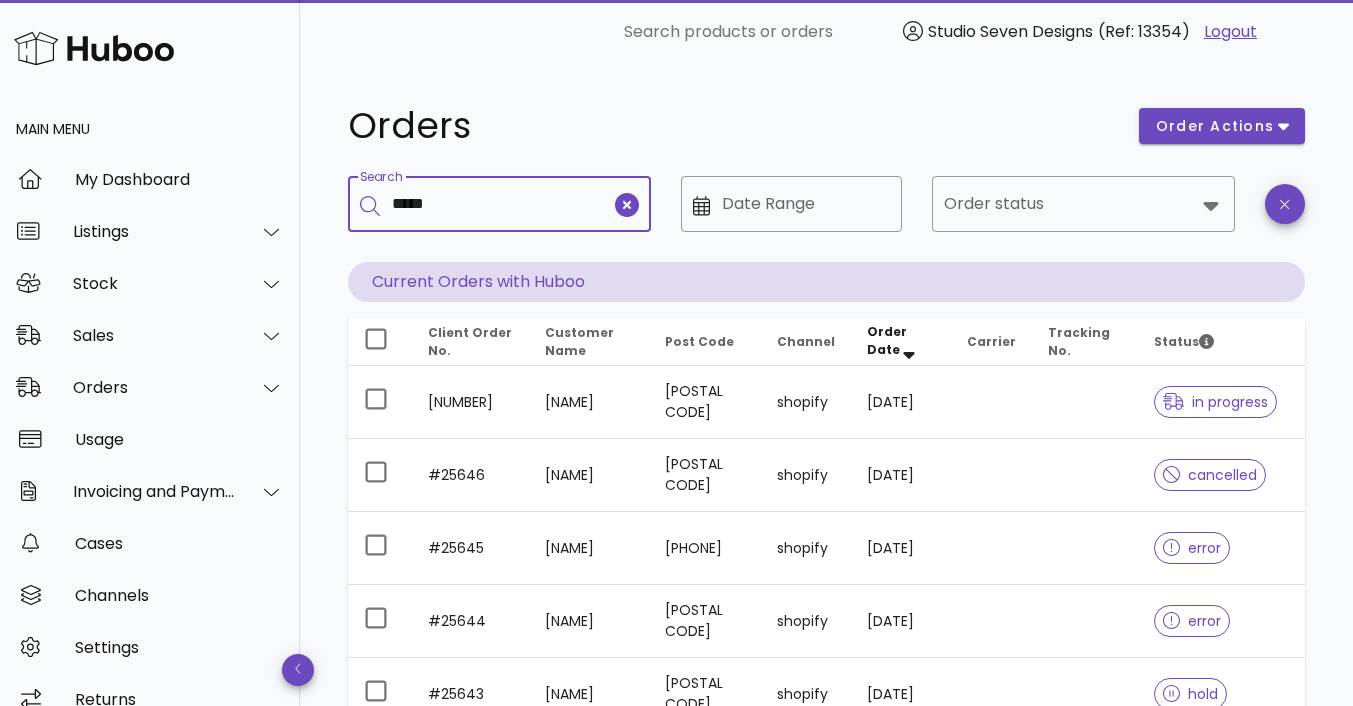 type on "*****" 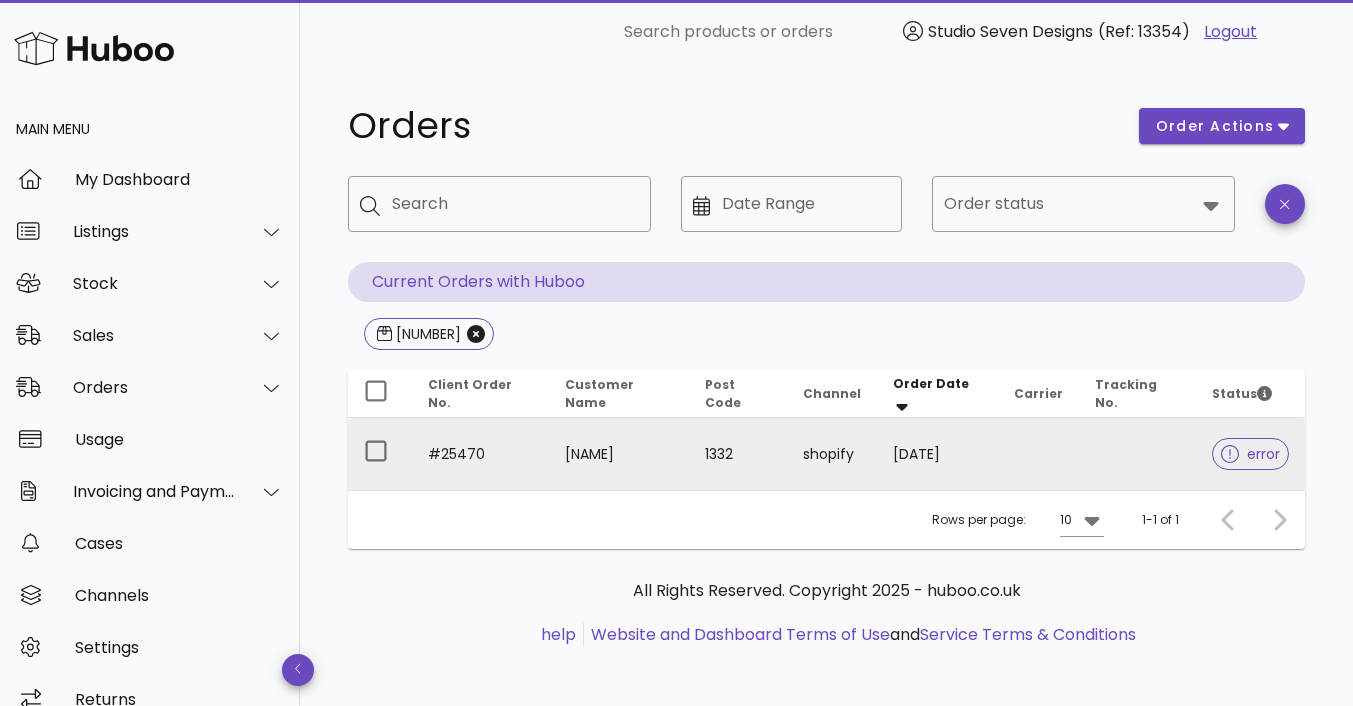 click on "#25470" at bounding box center [480, 454] 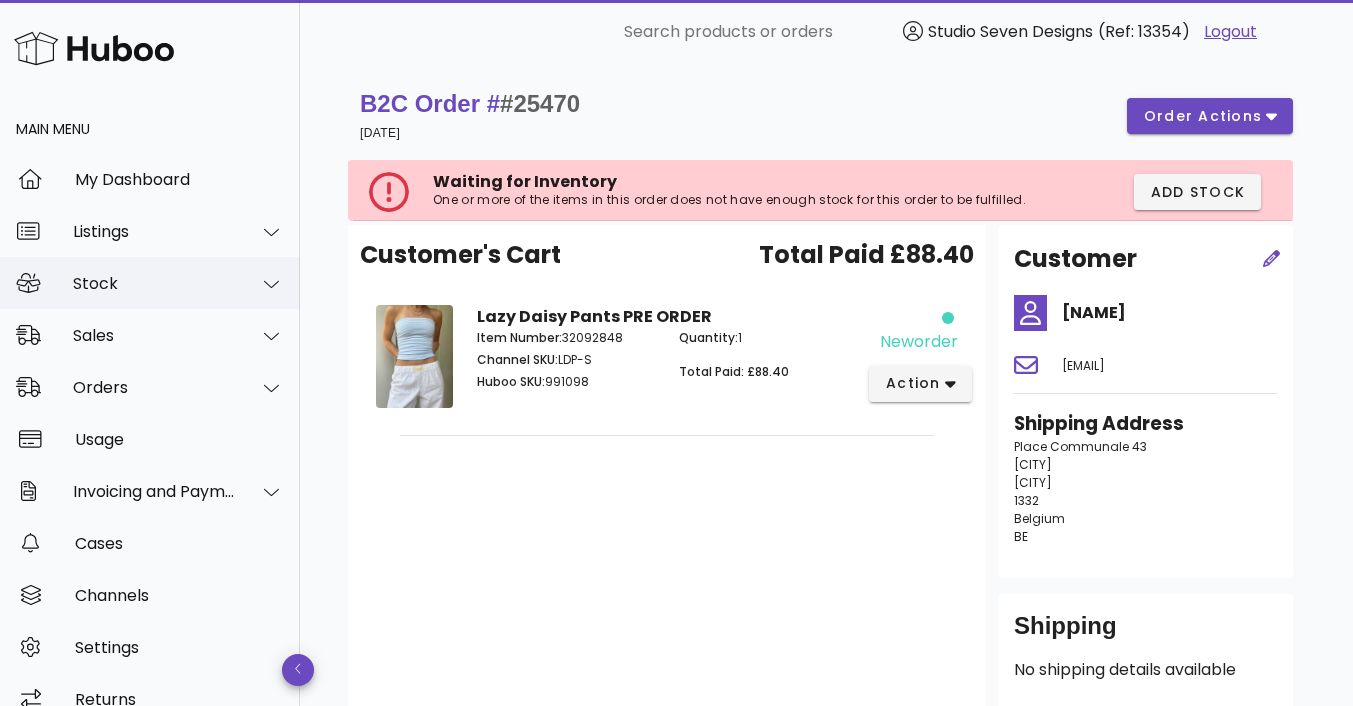 click on "Stock" at bounding box center (154, 283) 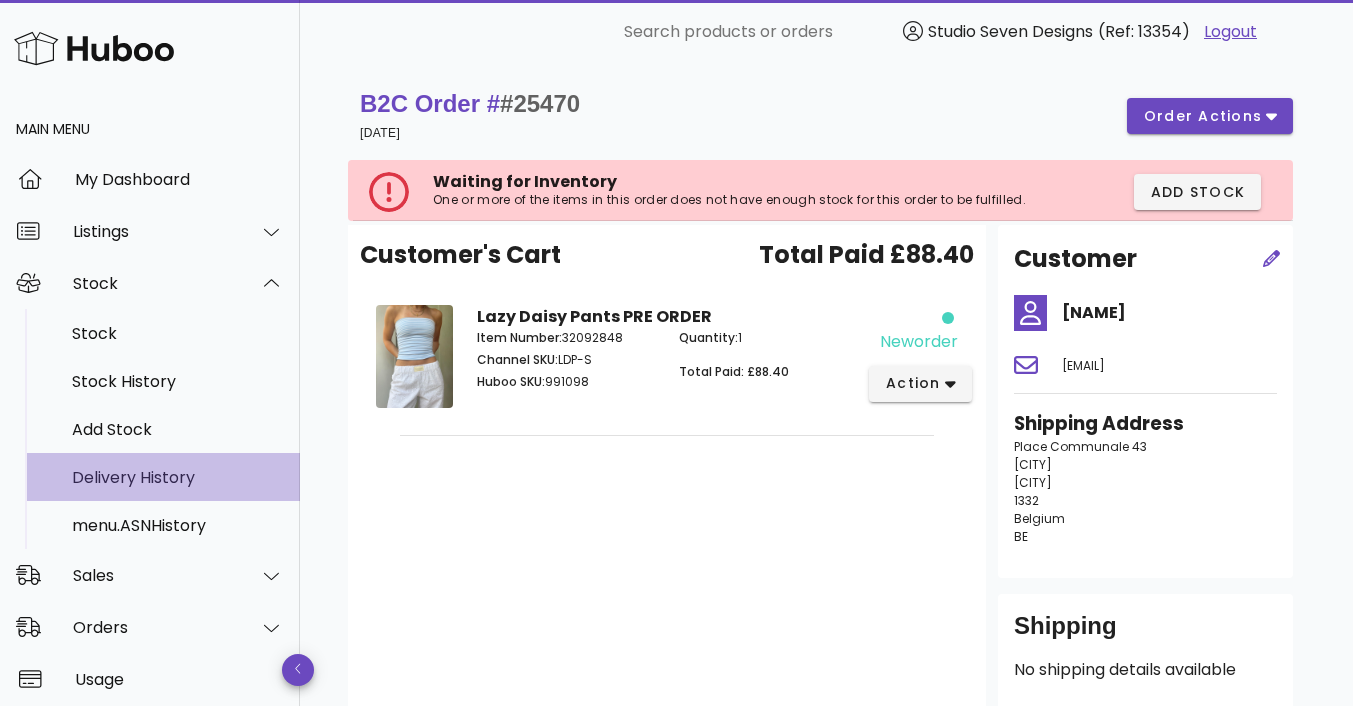 click on "Delivery History" at bounding box center [178, 477] 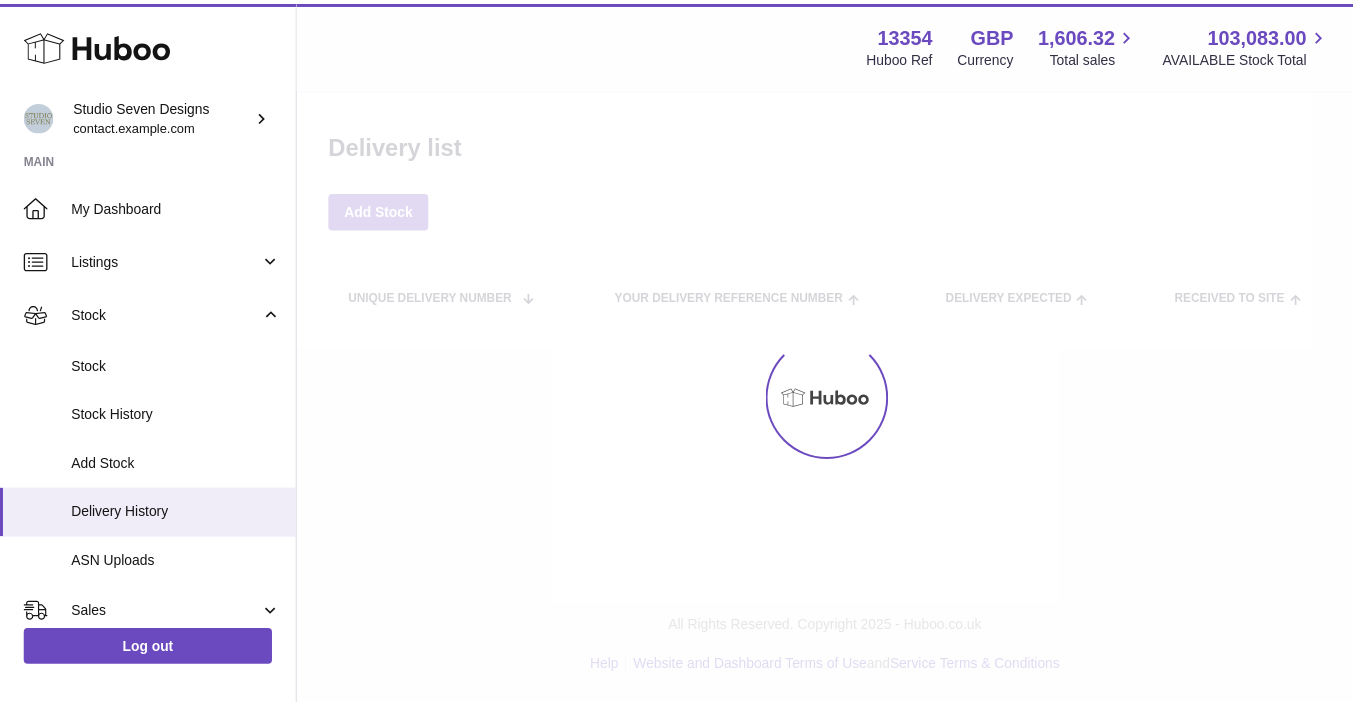 scroll, scrollTop: 0, scrollLeft: 0, axis: both 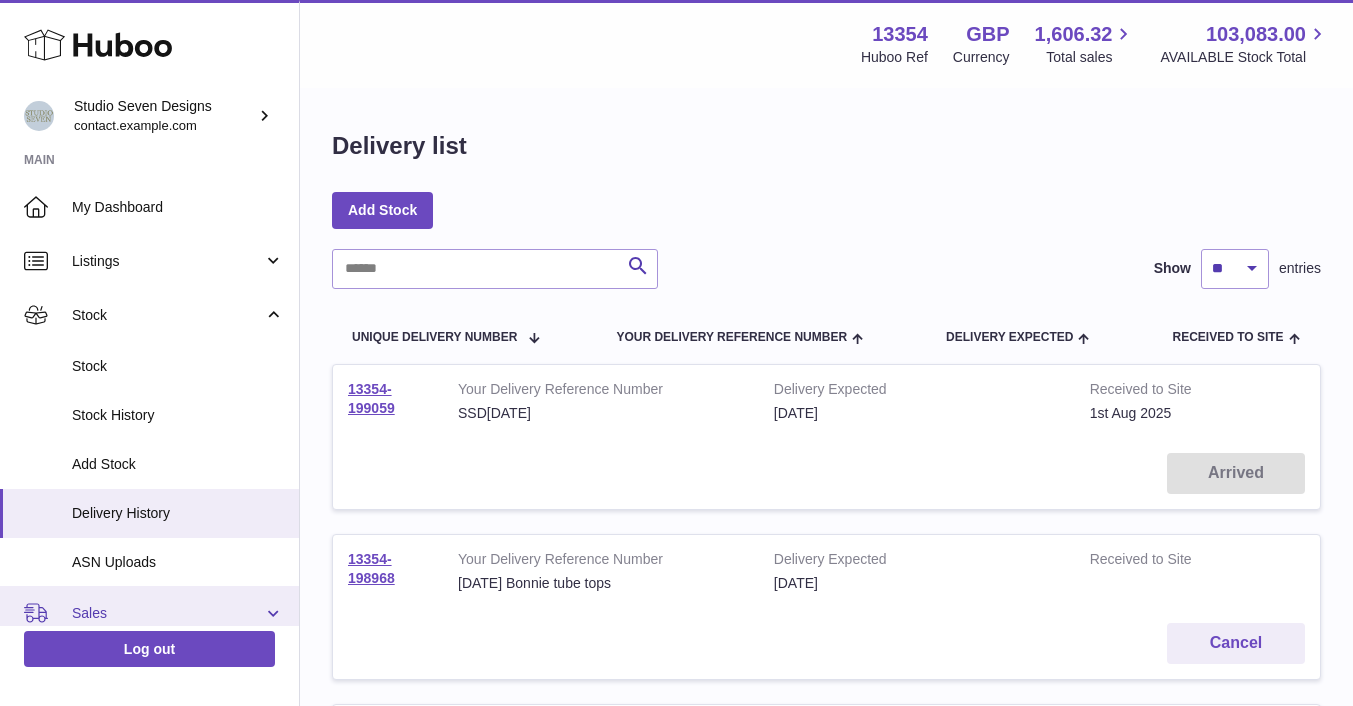 click on "Sales" at bounding box center [149, 613] 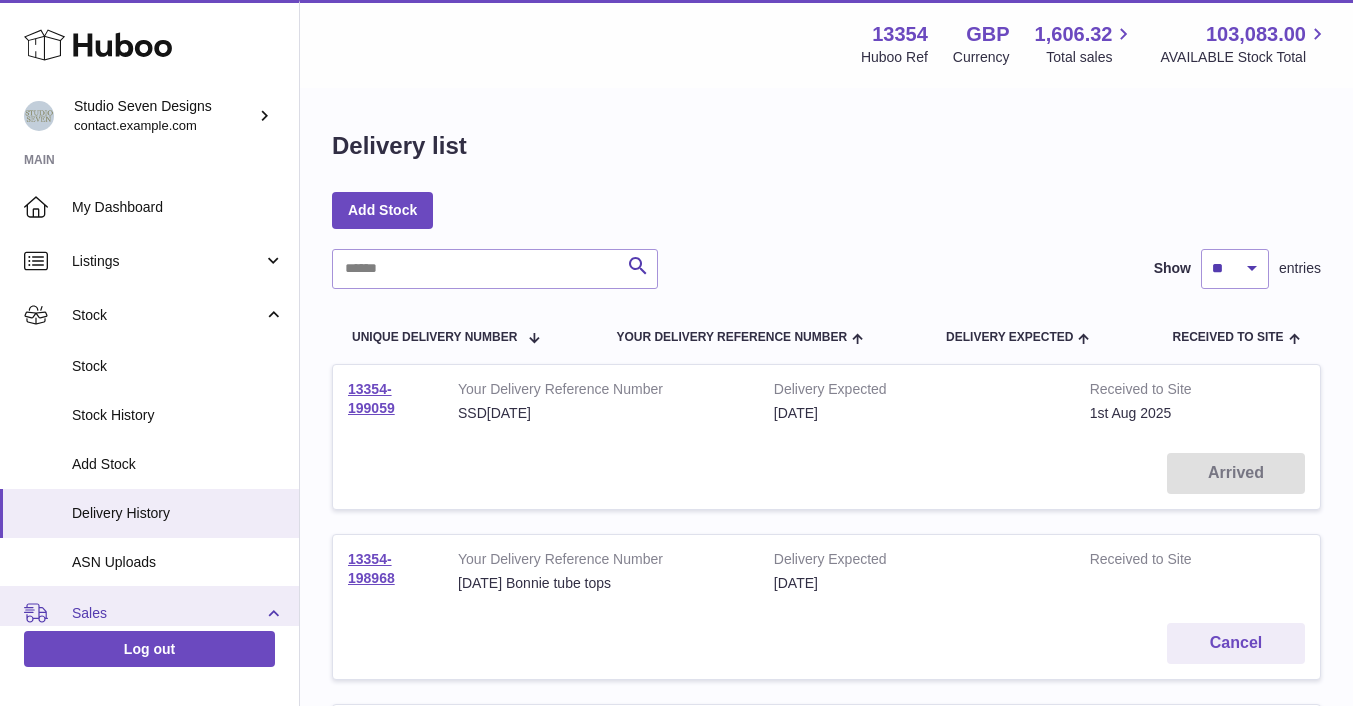 click on "Sales" at bounding box center (149, 613) 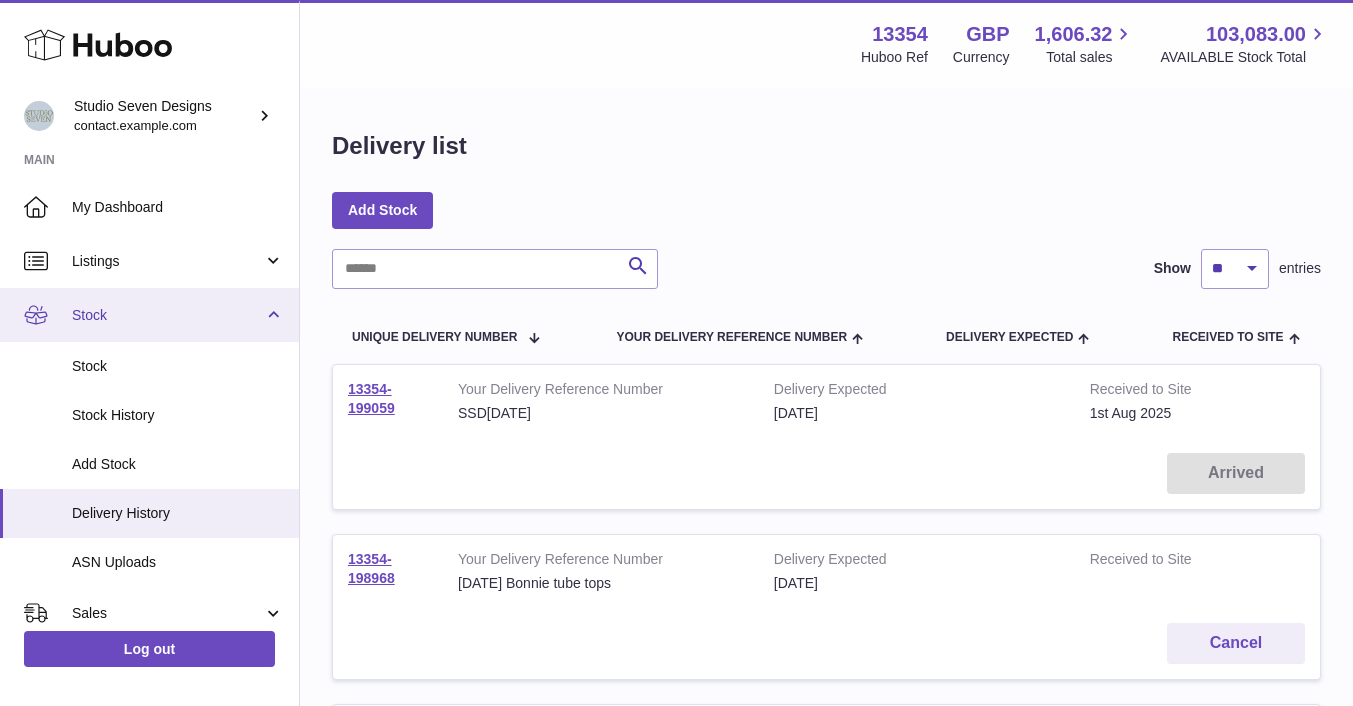scroll, scrollTop: 392, scrollLeft: 0, axis: vertical 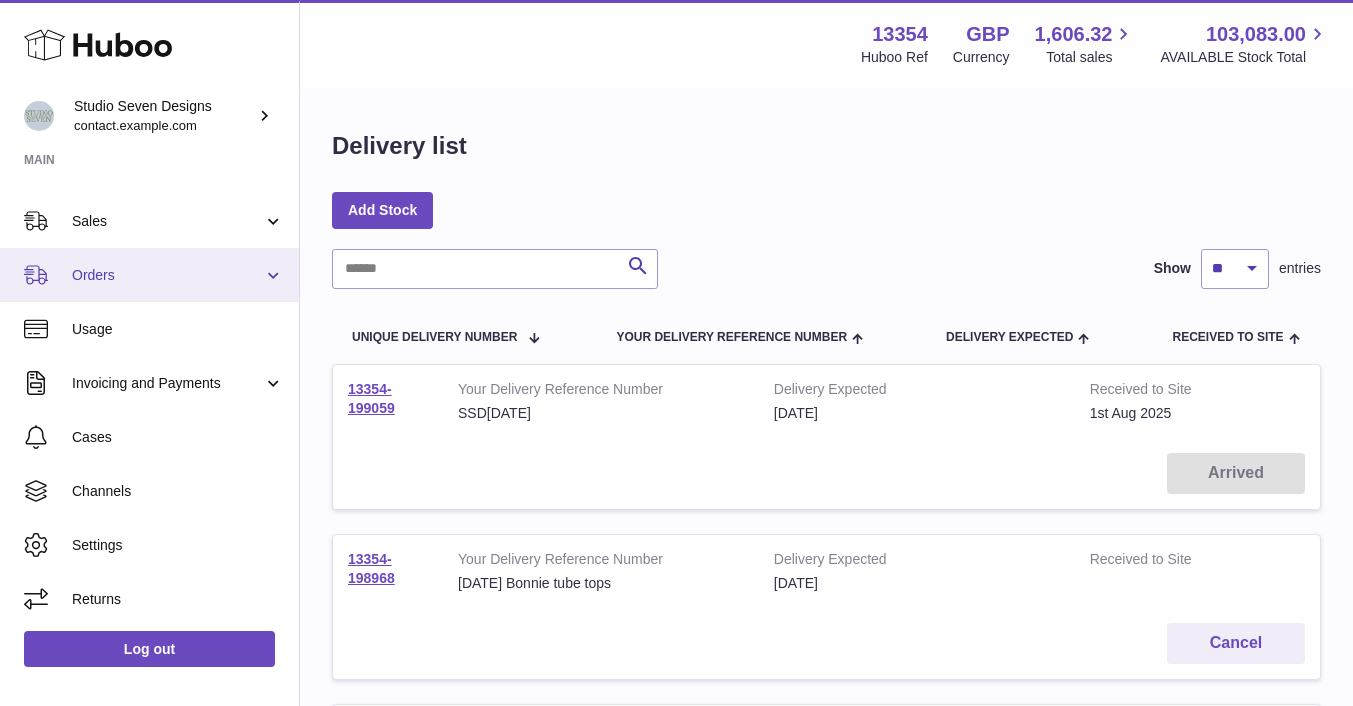 click on "Orders" at bounding box center [149, 275] 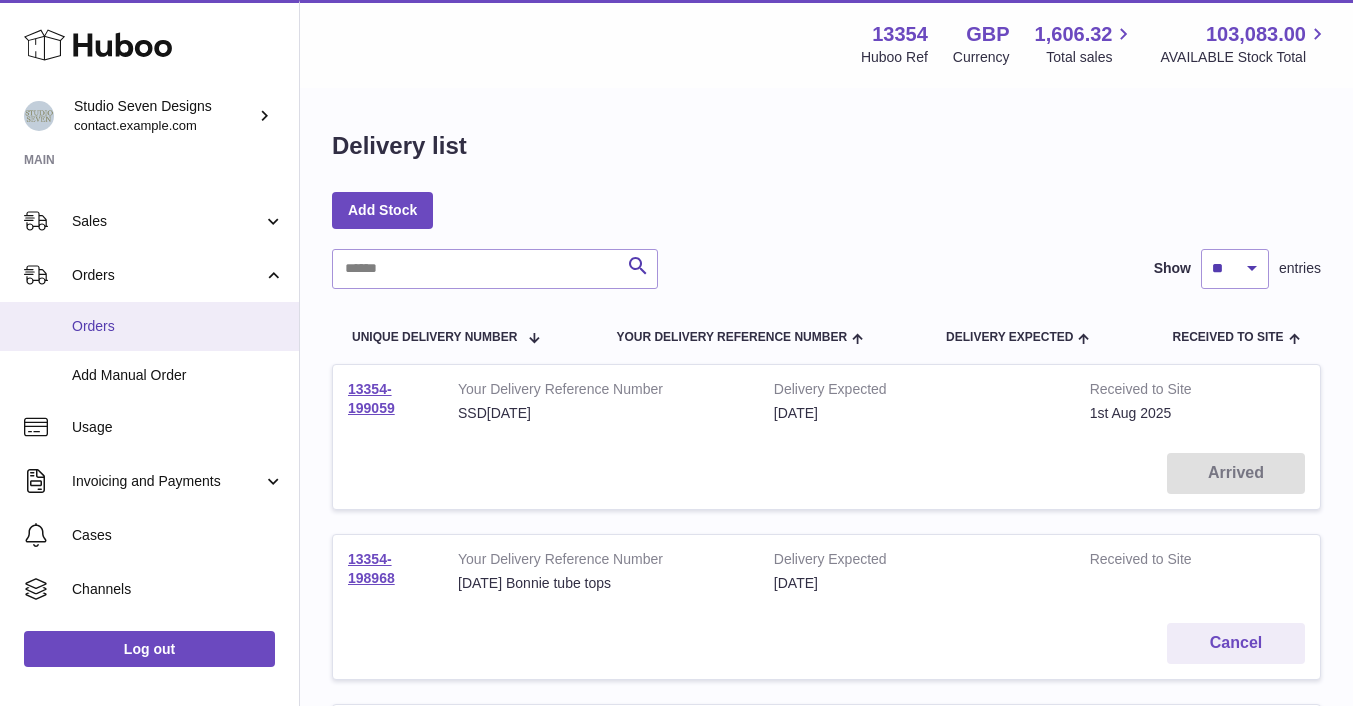 click on "Orders" at bounding box center (178, 326) 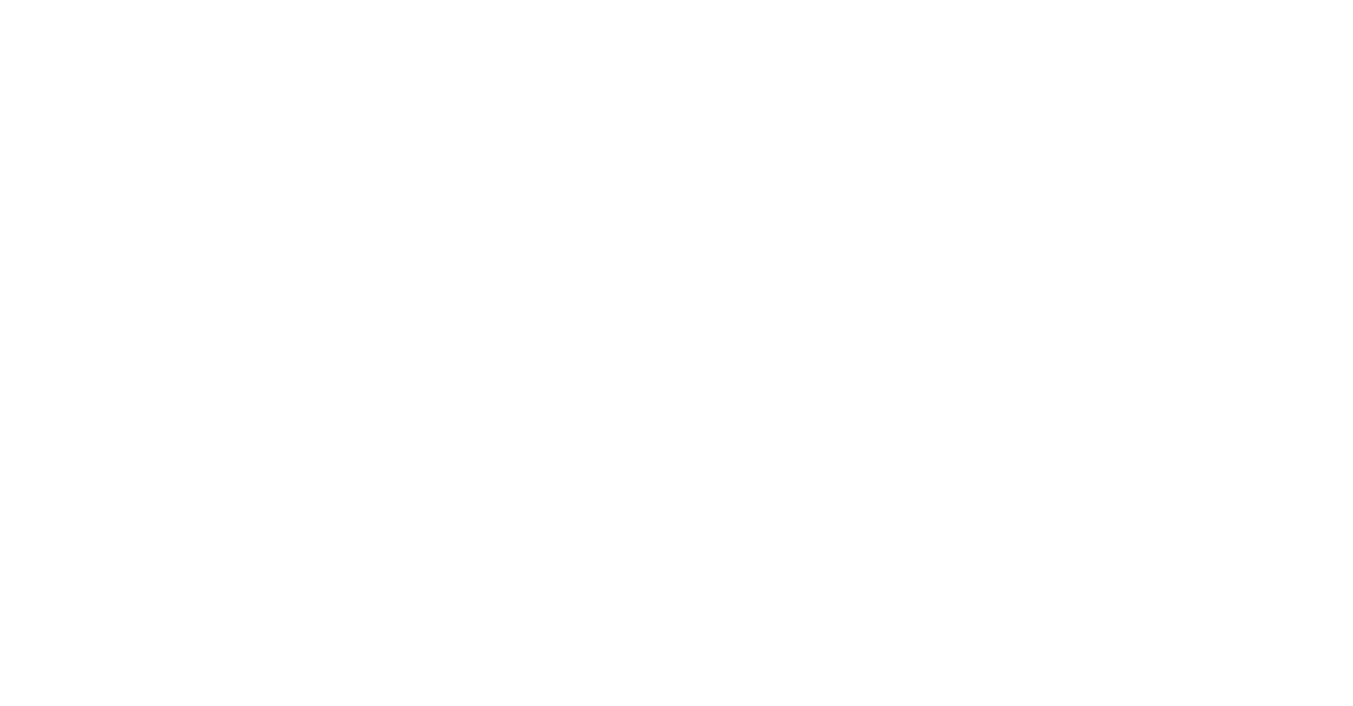 scroll, scrollTop: 0, scrollLeft: 0, axis: both 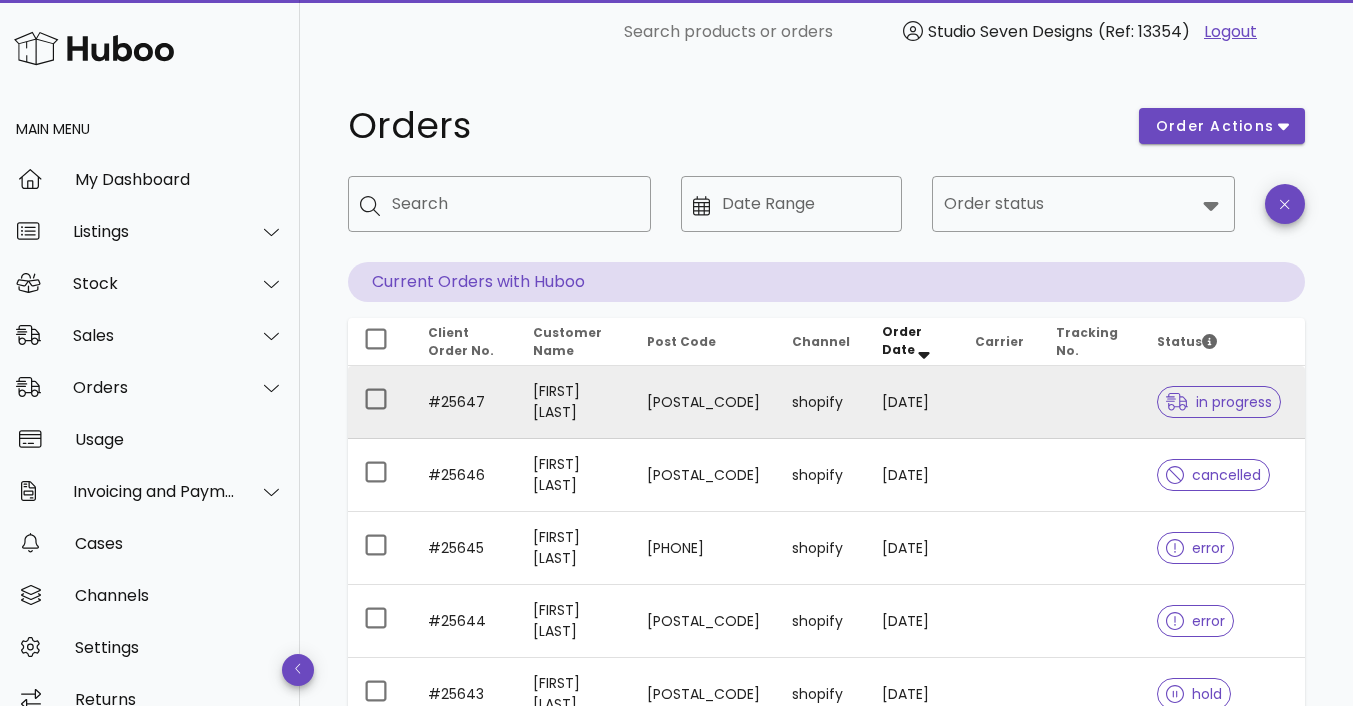 click on "in progress" at bounding box center (1219, 402) 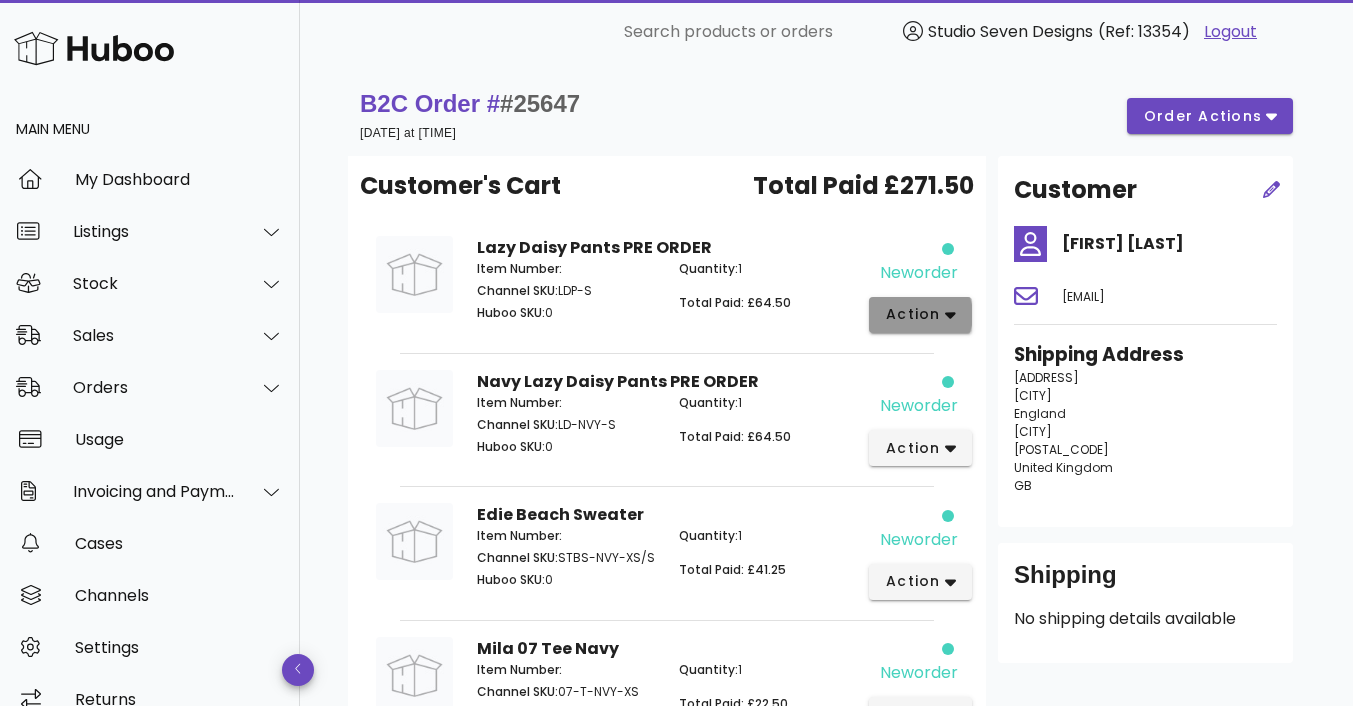 click on "action" at bounding box center [920, 315] 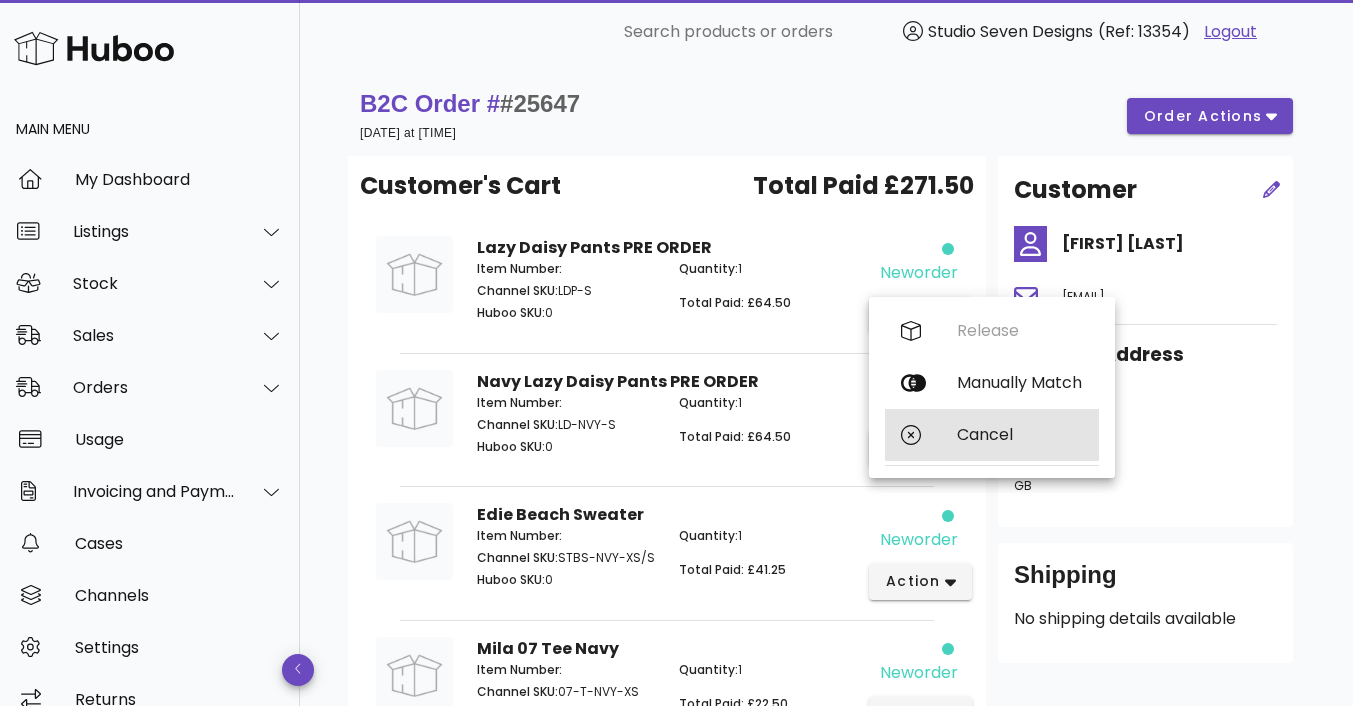 click on "Cancel" at bounding box center (1020, 434) 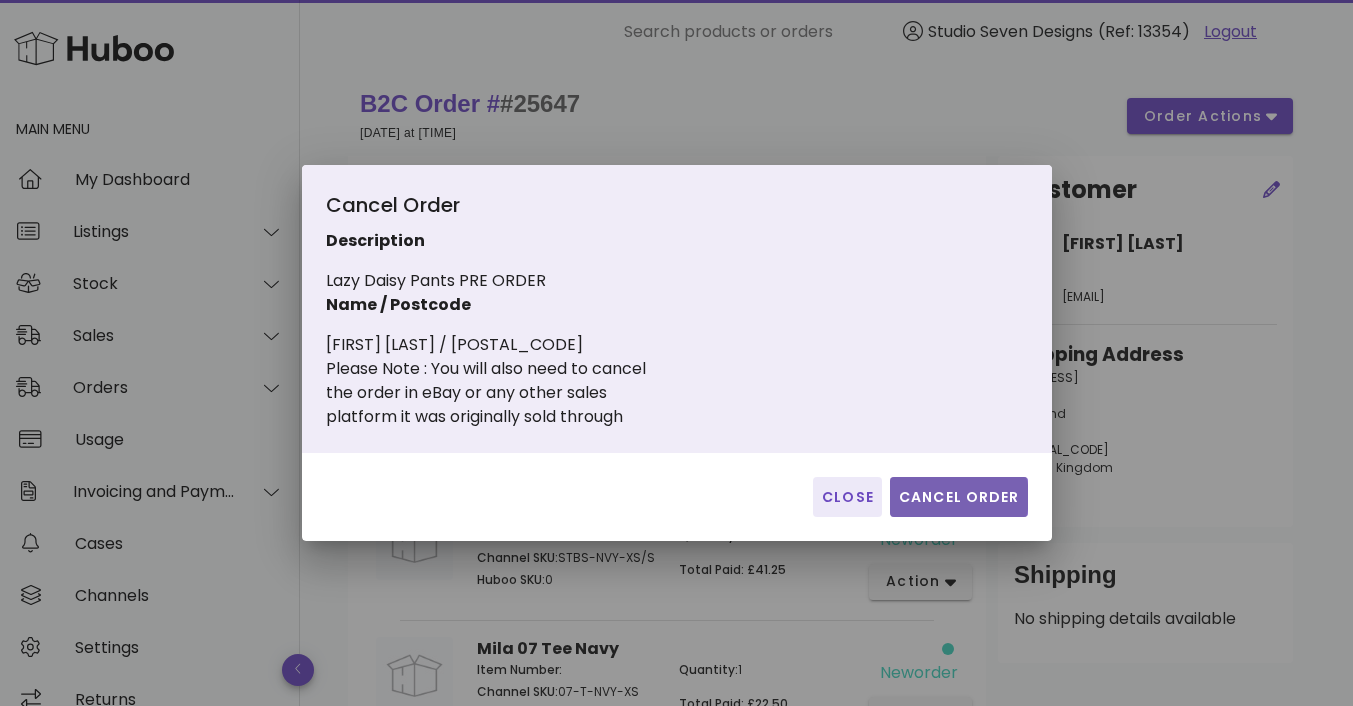 click on "Cancel Order" at bounding box center [959, 497] 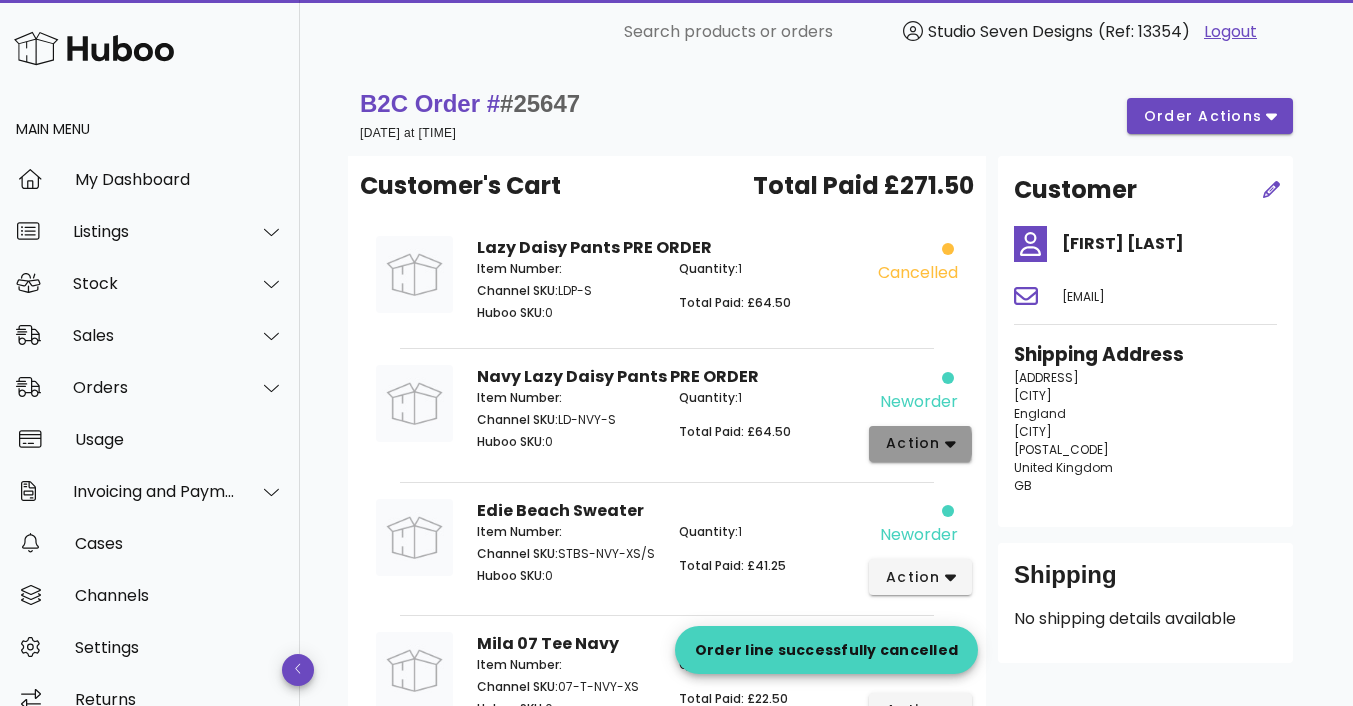 click on "action" at bounding box center [920, 444] 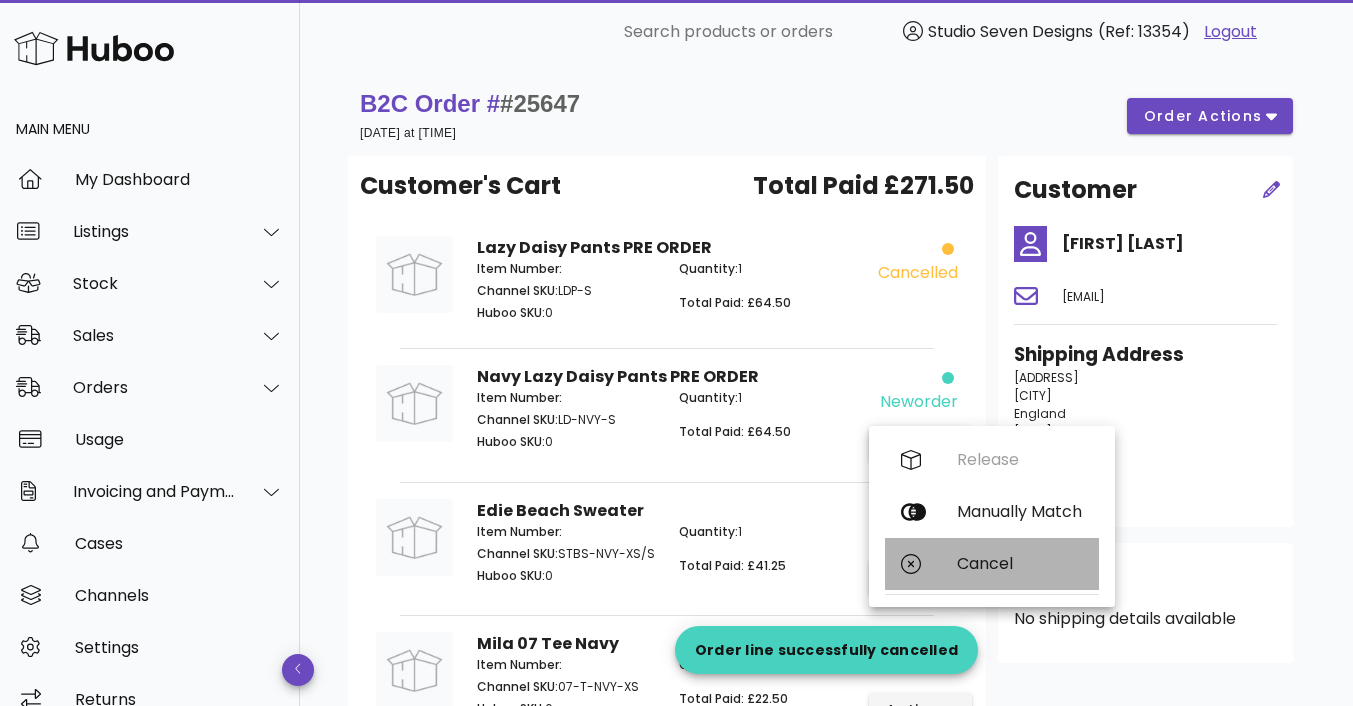 click on "Cancel" at bounding box center (992, 564) 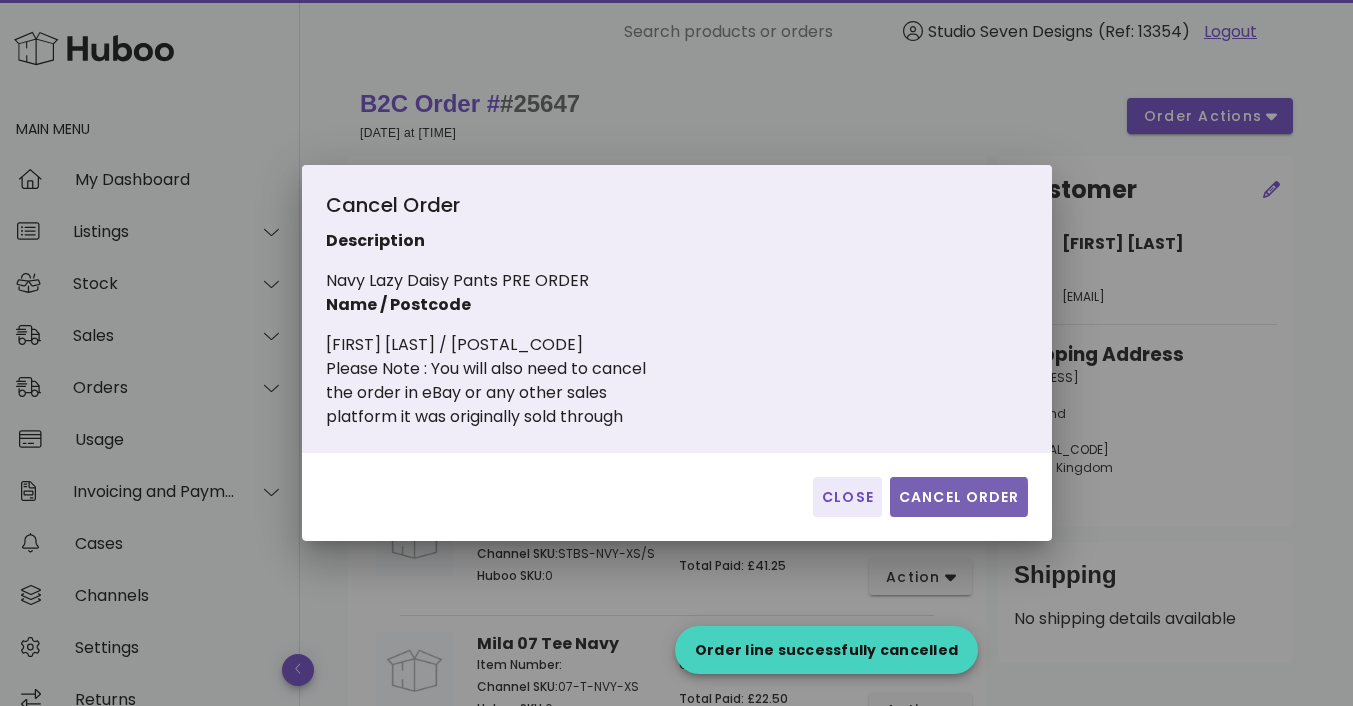 click on "Cancel Order" at bounding box center [959, 497] 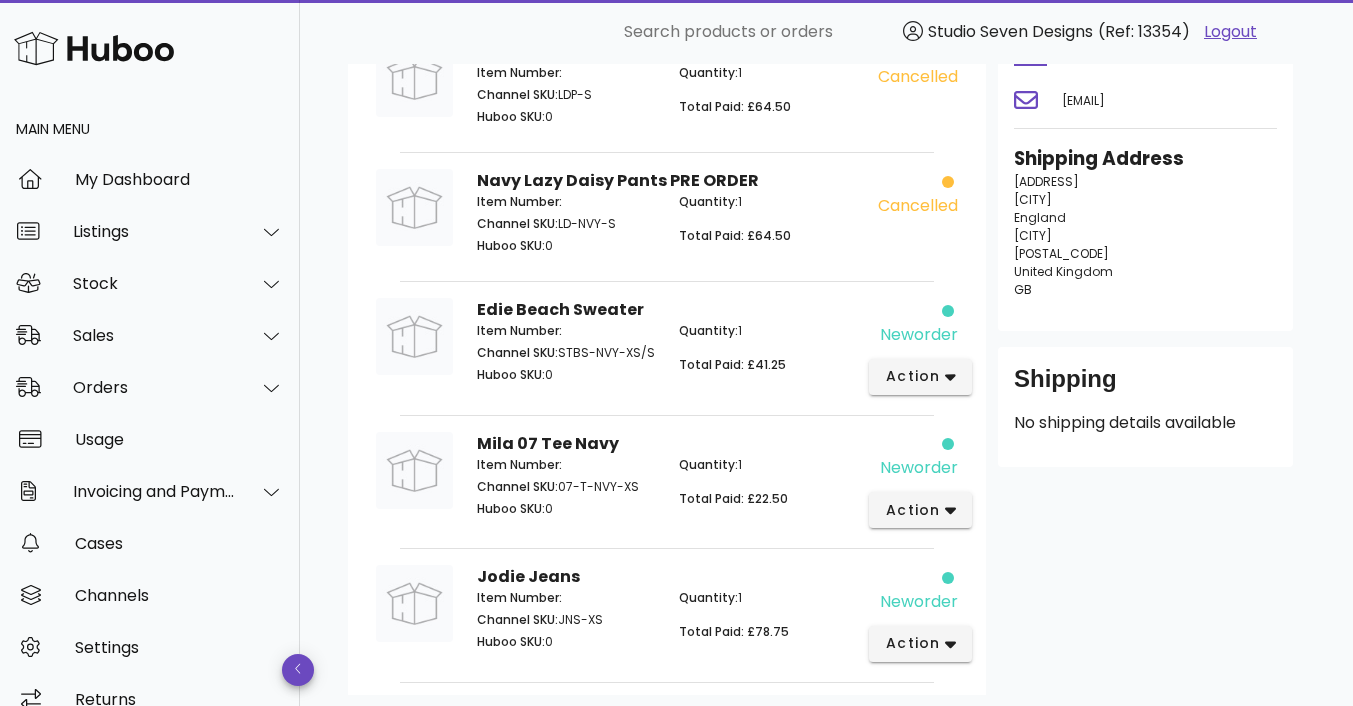scroll, scrollTop: 197, scrollLeft: 0, axis: vertical 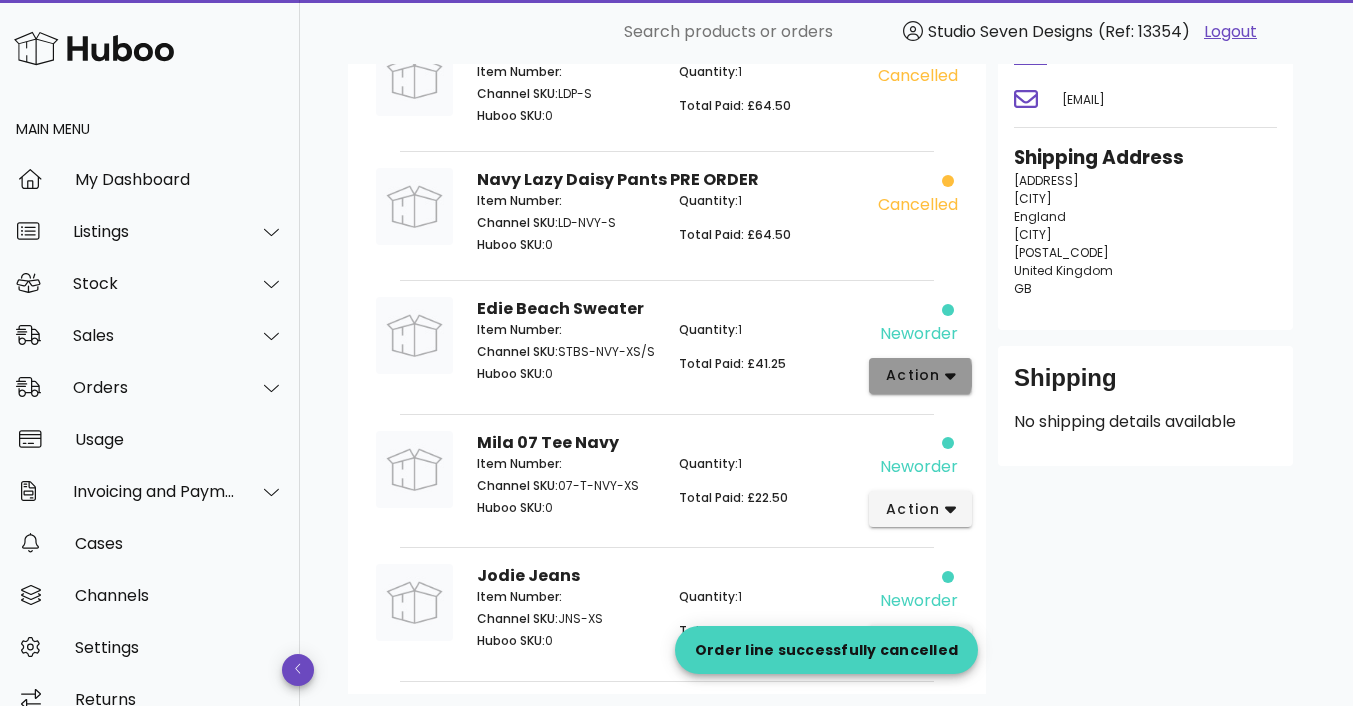 click on "action" at bounding box center [920, 376] 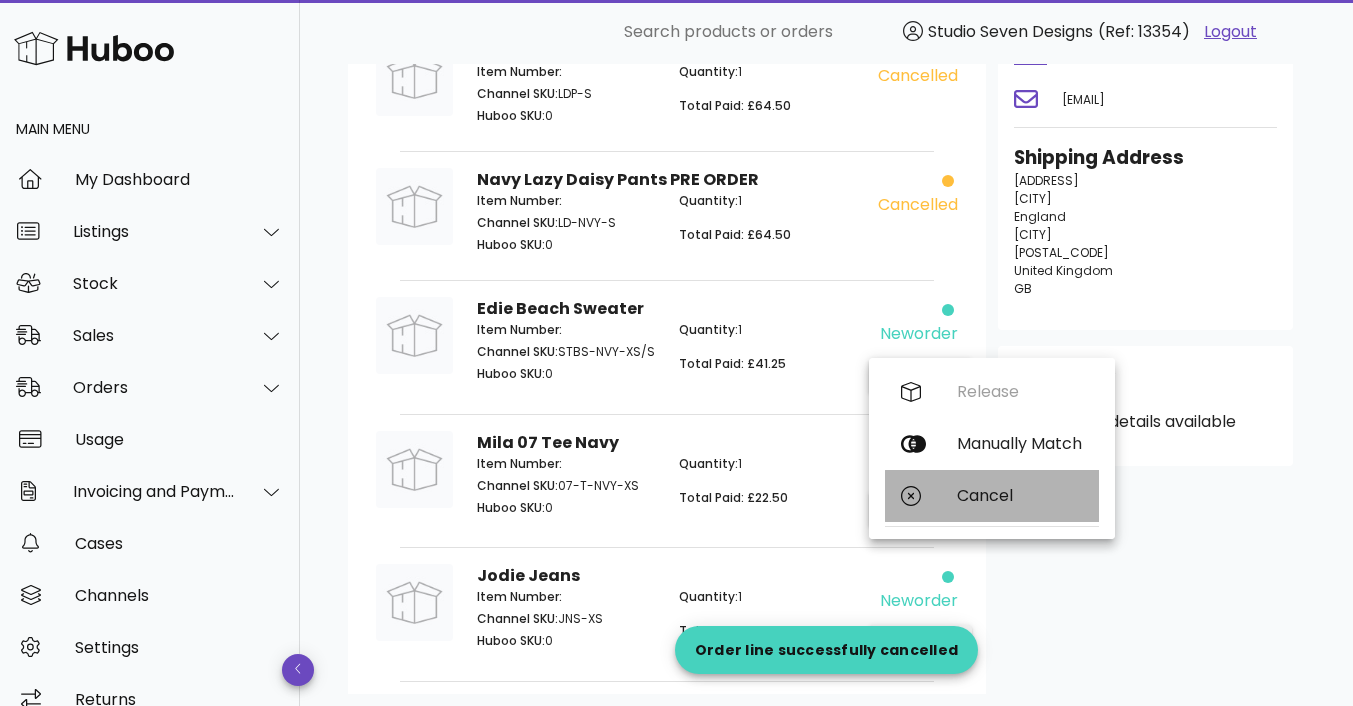 click on "Cancel" at bounding box center [1020, 495] 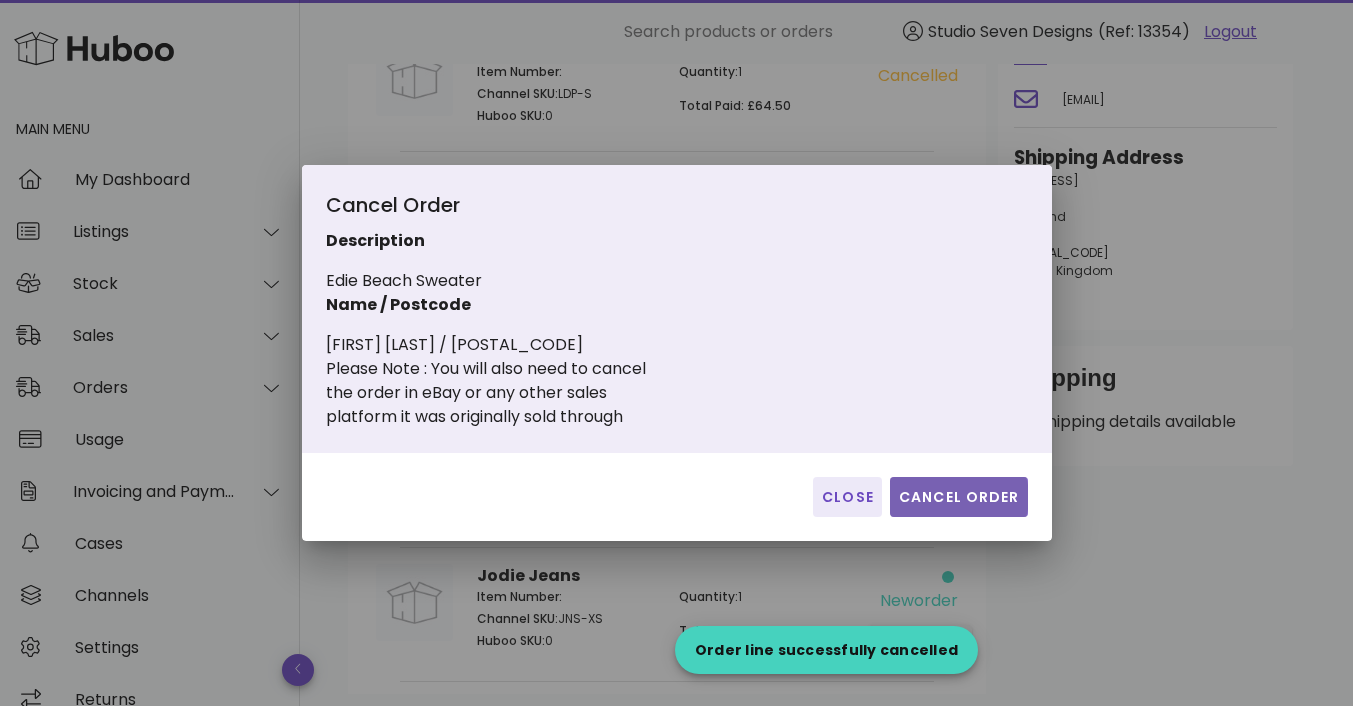 click on "Cancel Order" at bounding box center (959, 497) 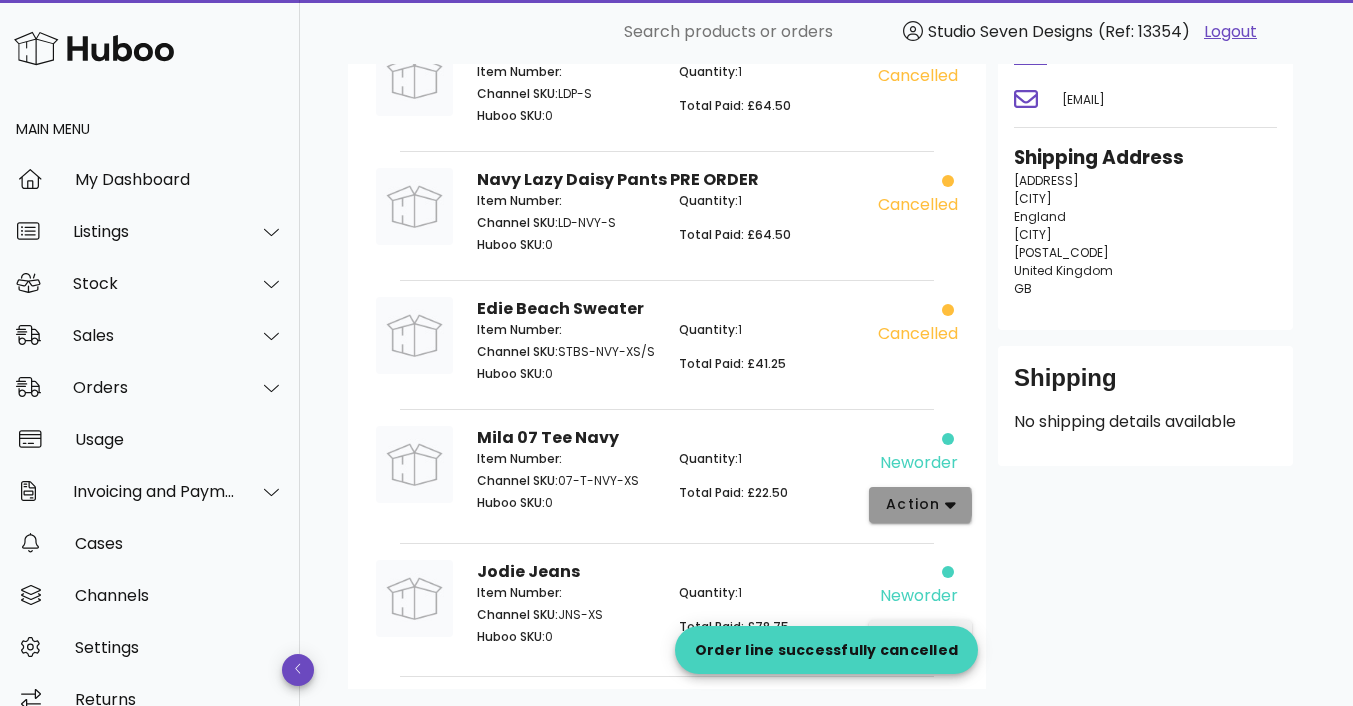 click on "action" at bounding box center [920, 505] 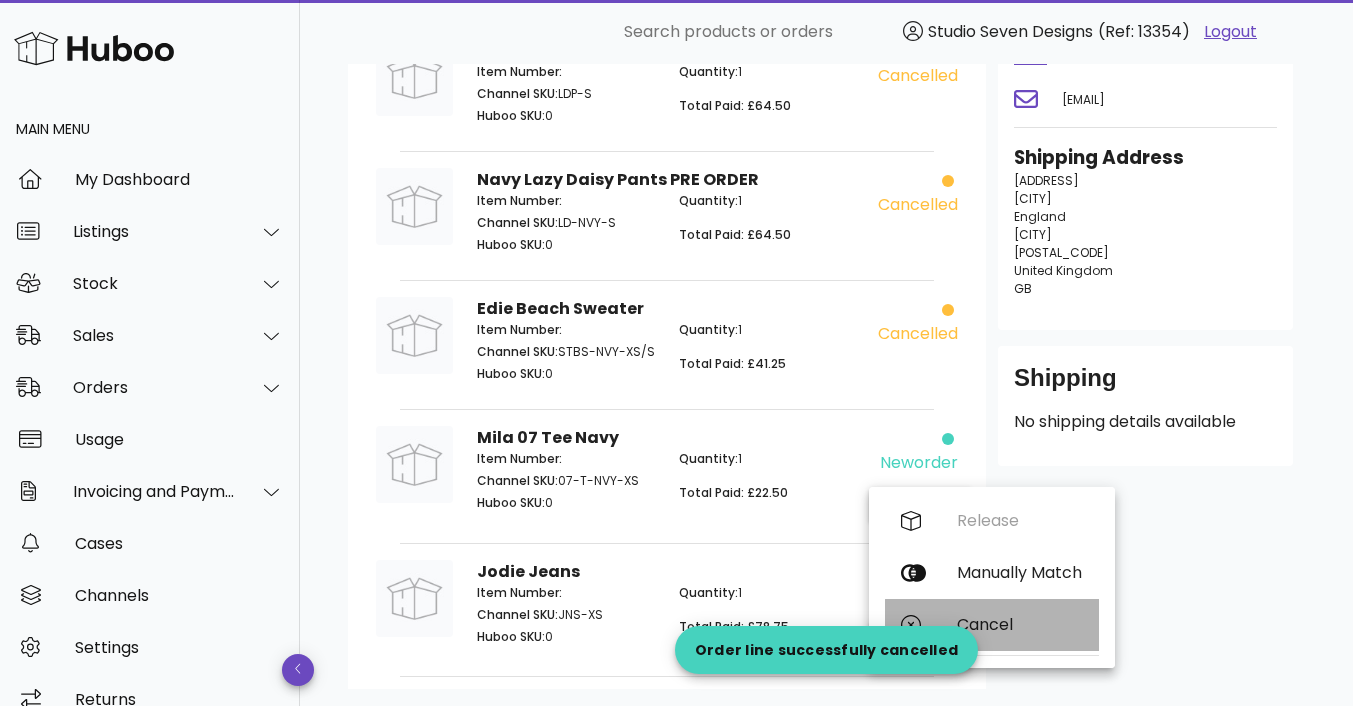 click on "Cancel" at bounding box center [1020, 624] 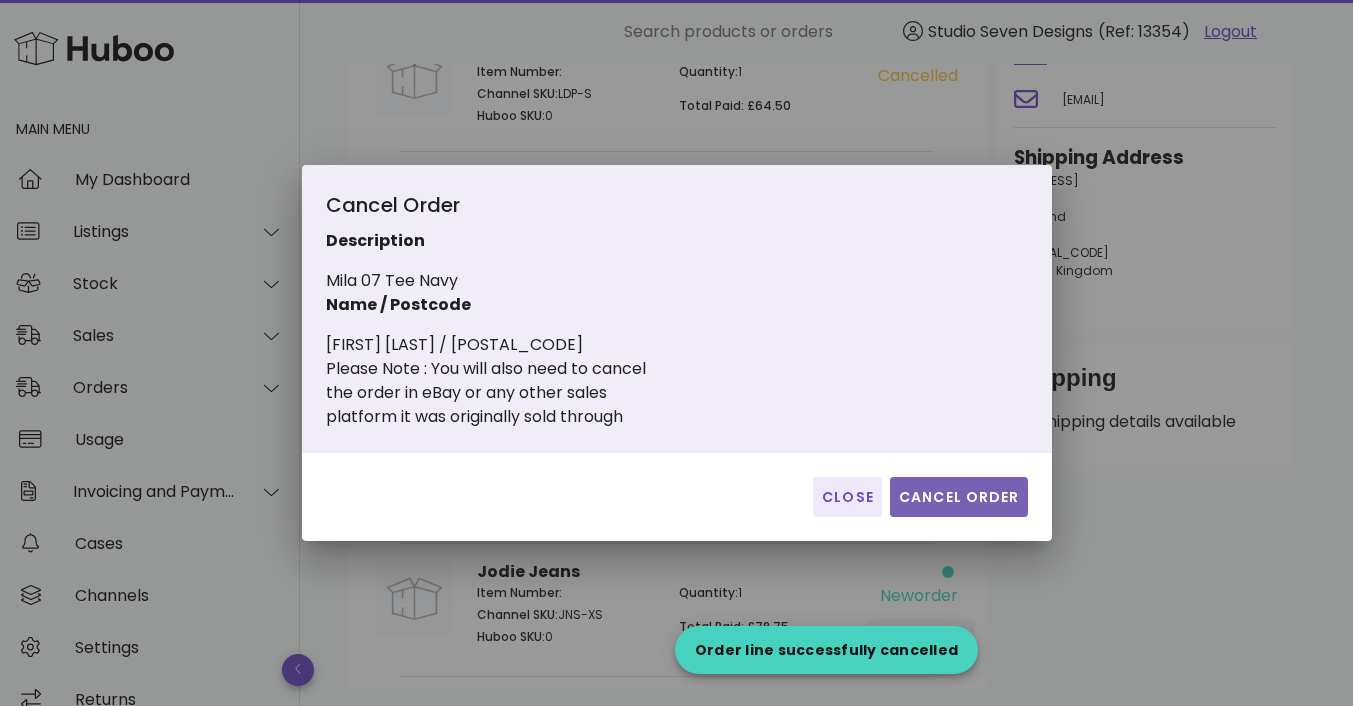 click on "Cancel Order" at bounding box center [959, 497] 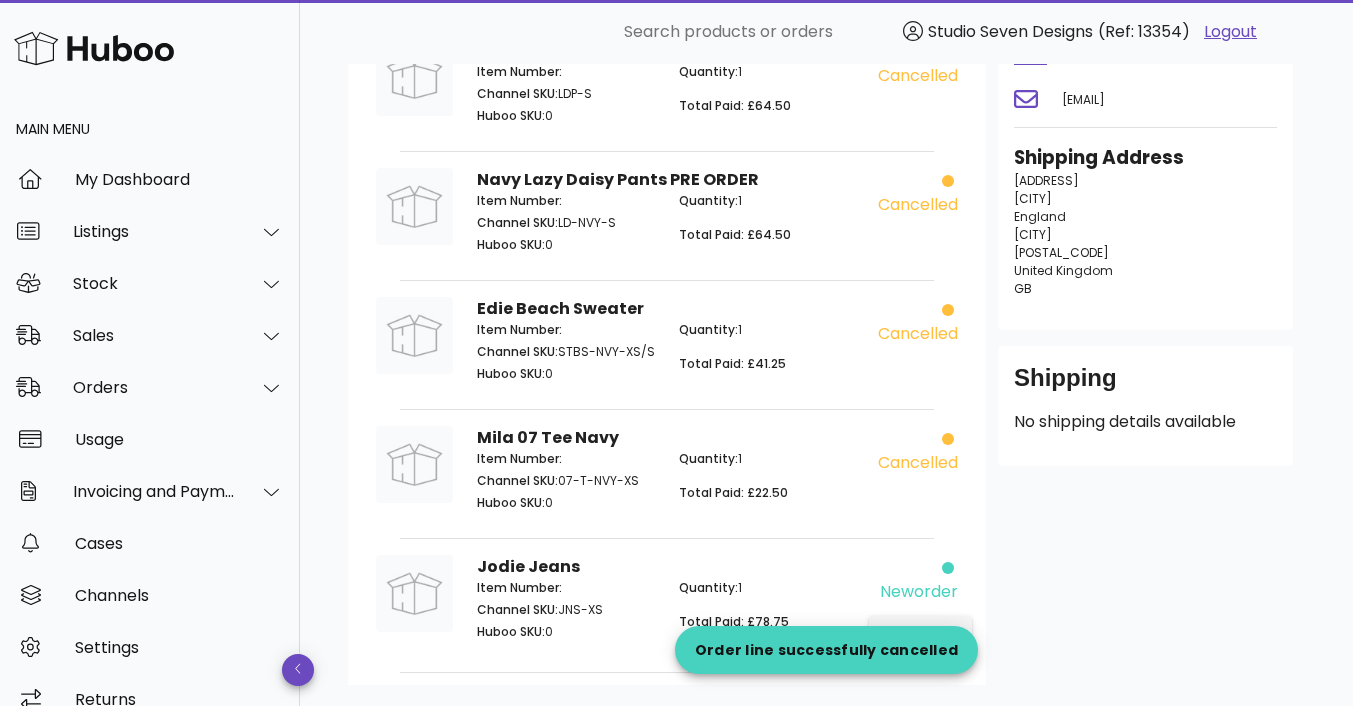 scroll, scrollTop: 338, scrollLeft: 0, axis: vertical 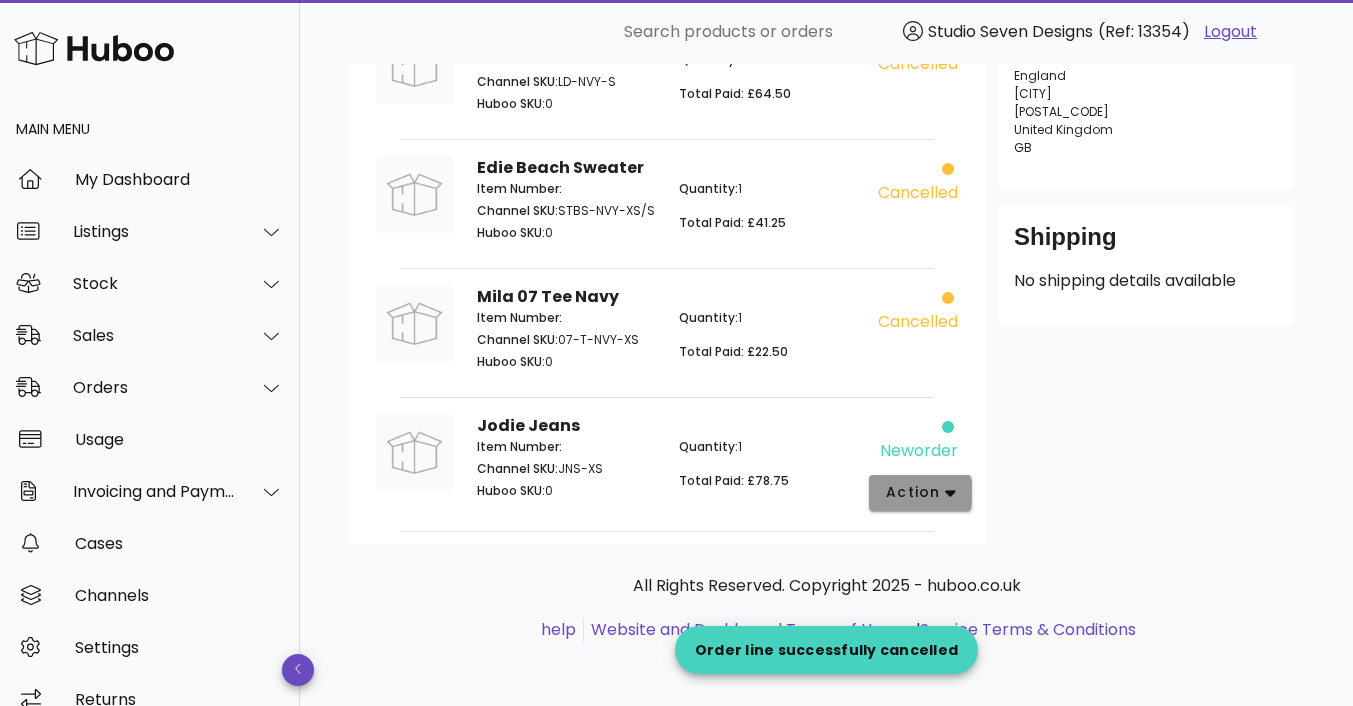 click on "action" at bounding box center [920, 493] 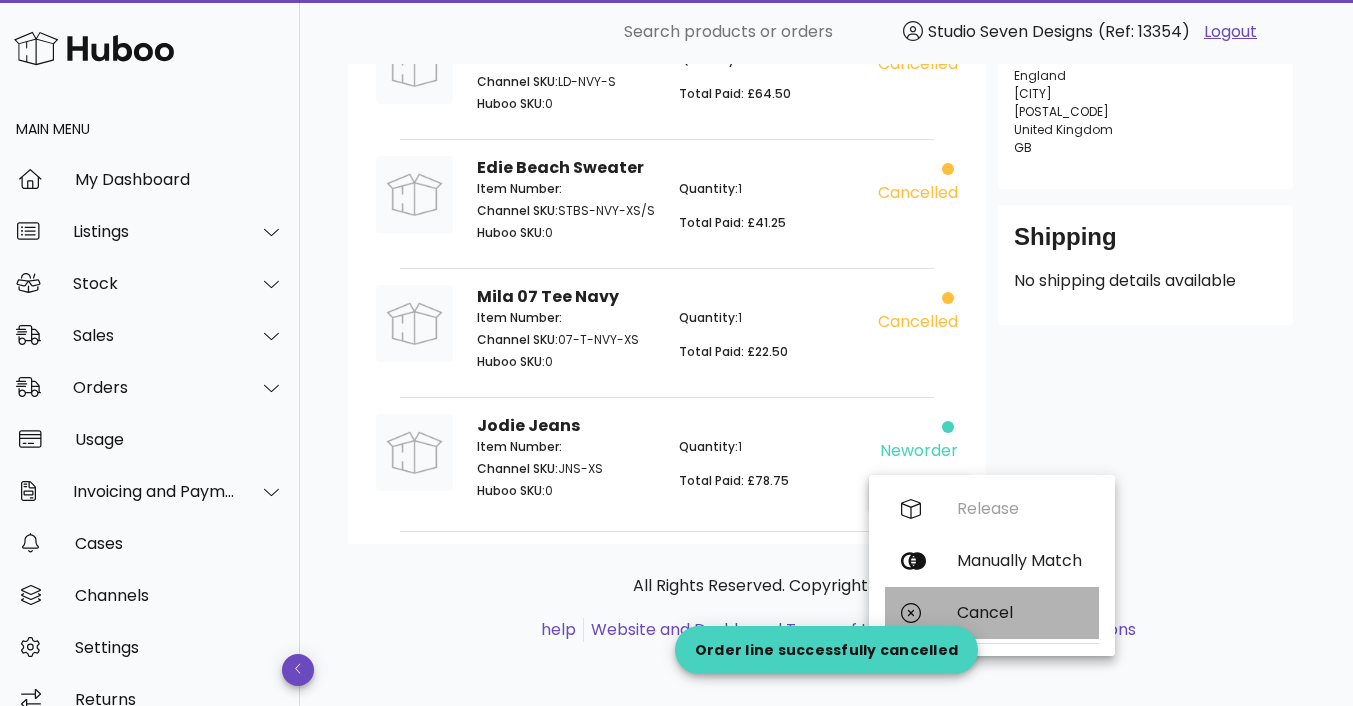 click on "Cancel" at bounding box center (1020, 612) 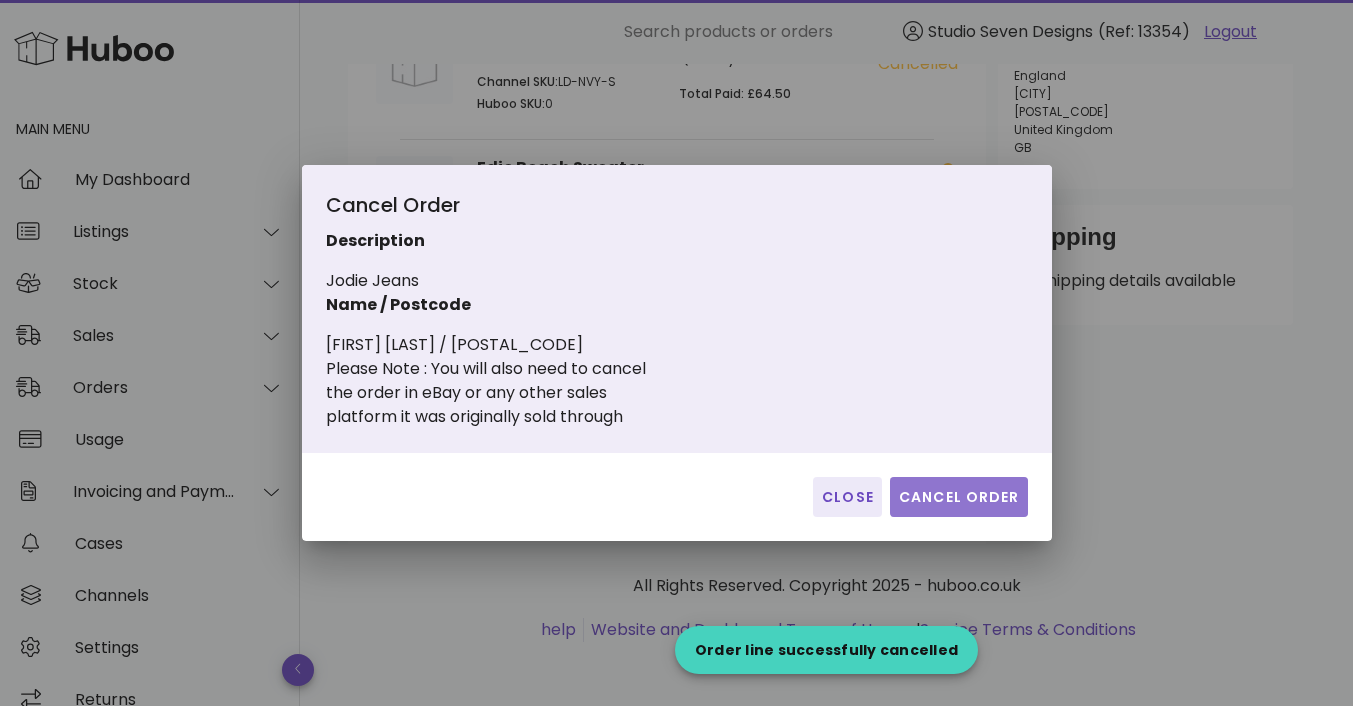 click on "Cancel Order" at bounding box center [959, 497] 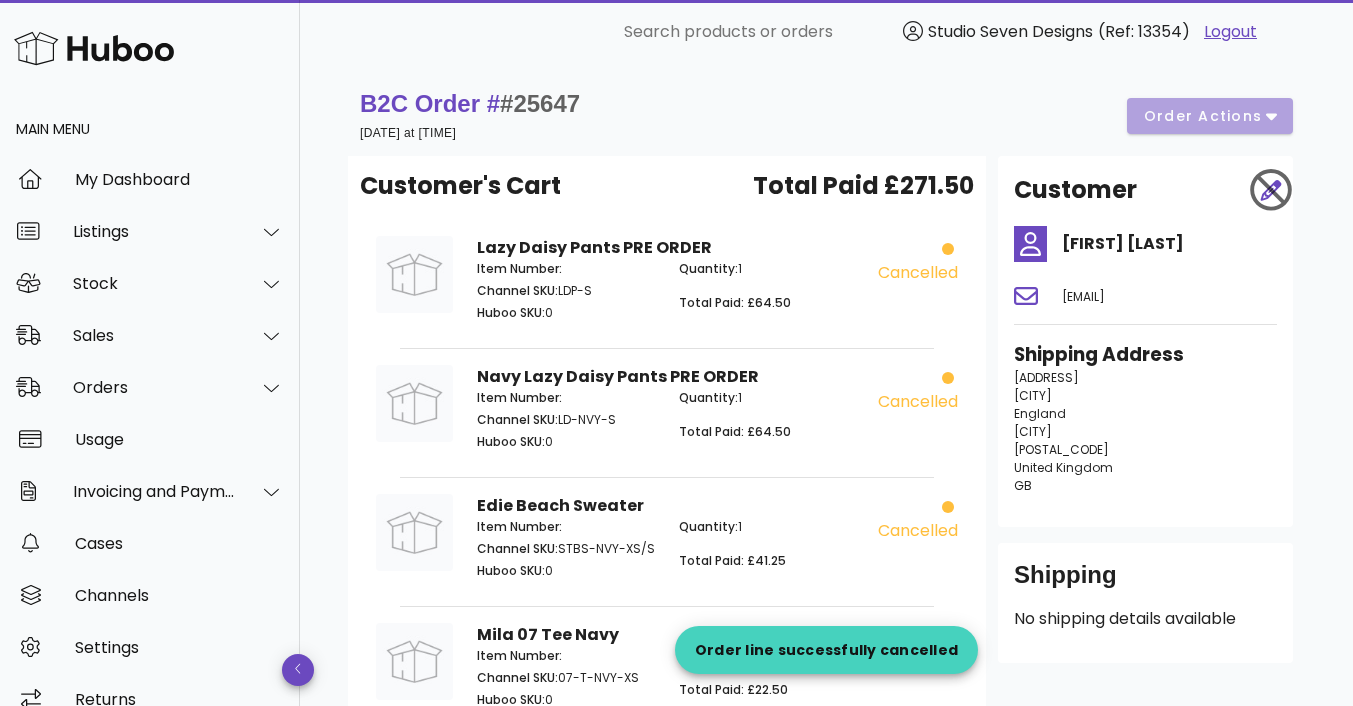 scroll, scrollTop: 333, scrollLeft: 0, axis: vertical 